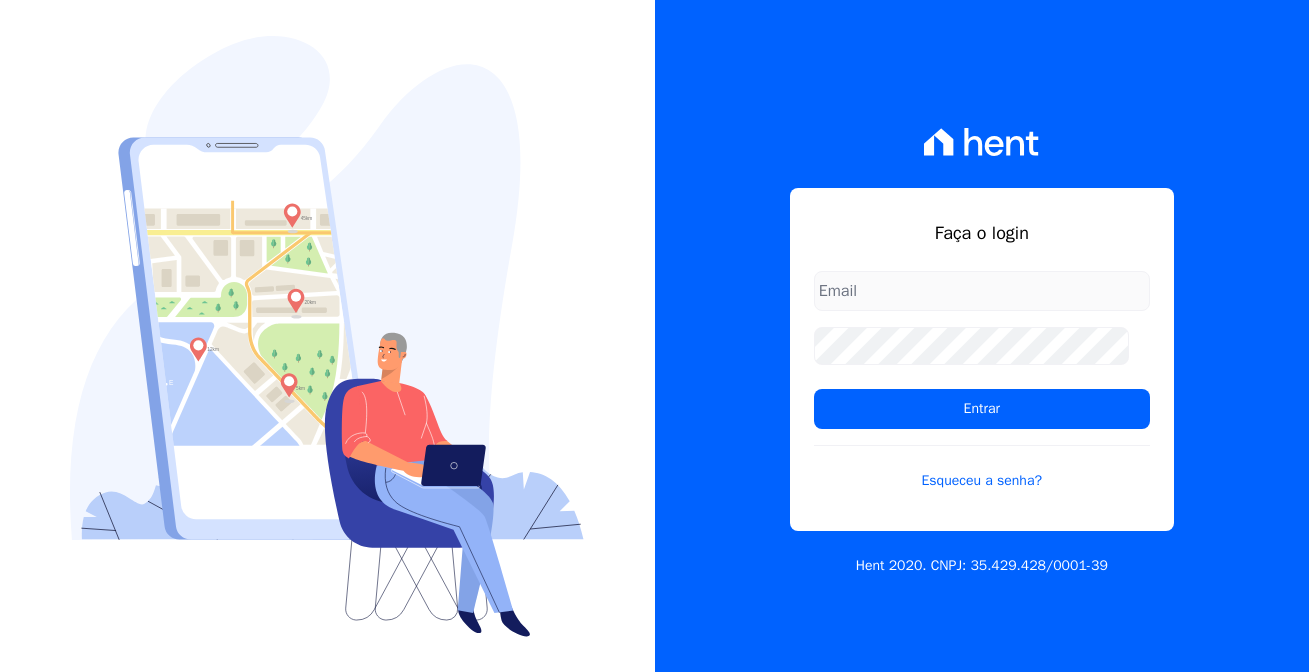 scroll, scrollTop: 0, scrollLeft: 0, axis: both 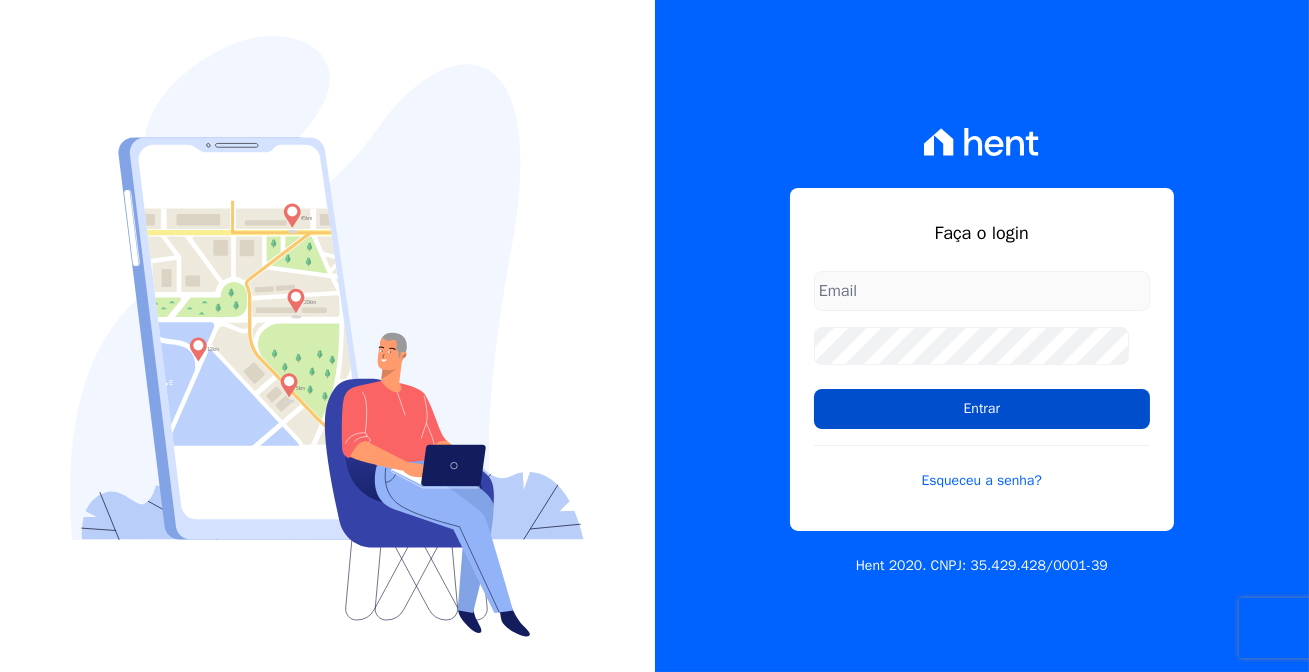type on "[USERNAME]@[DOMAIN].com" 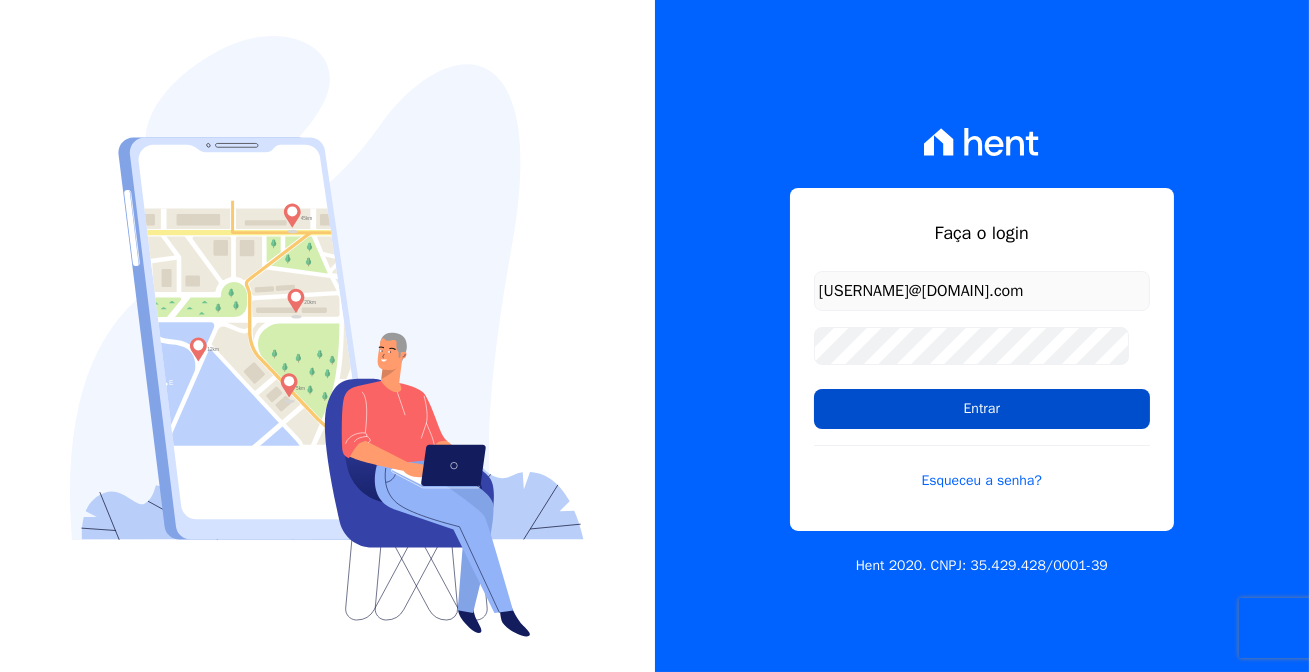 click on "Entrar" at bounding box center (982, 409) 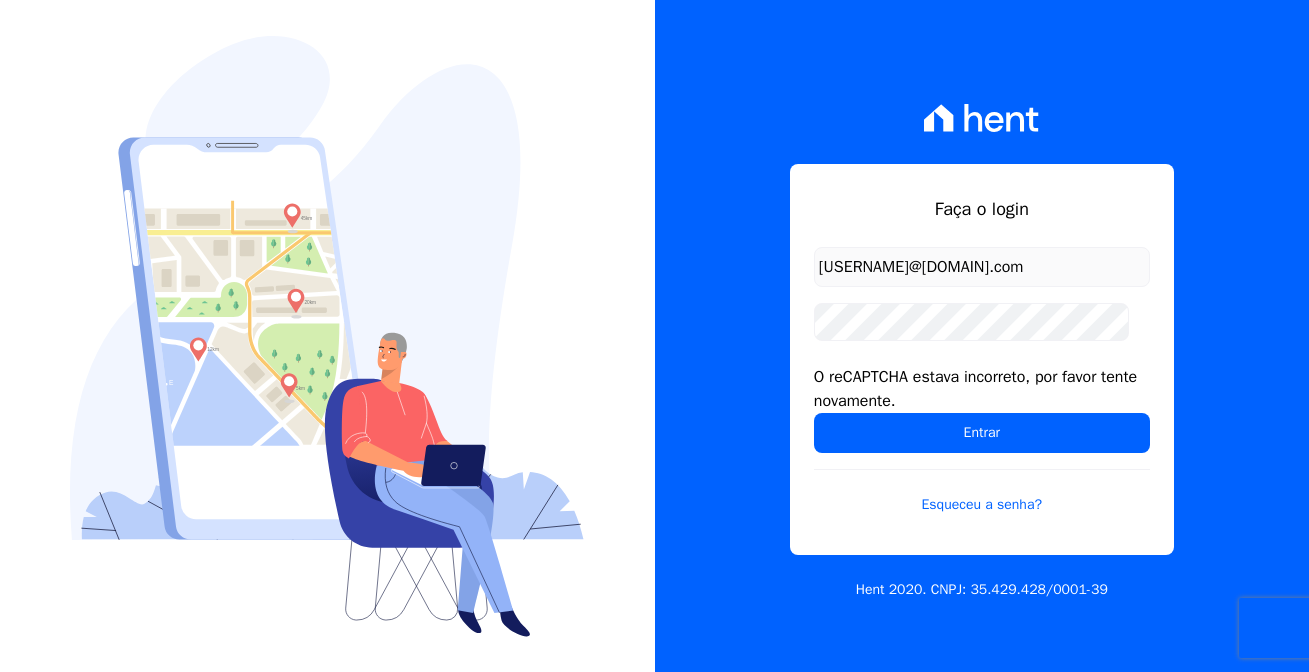 scroll, scrollTop: 0, scrollLeft: 0, axis: both 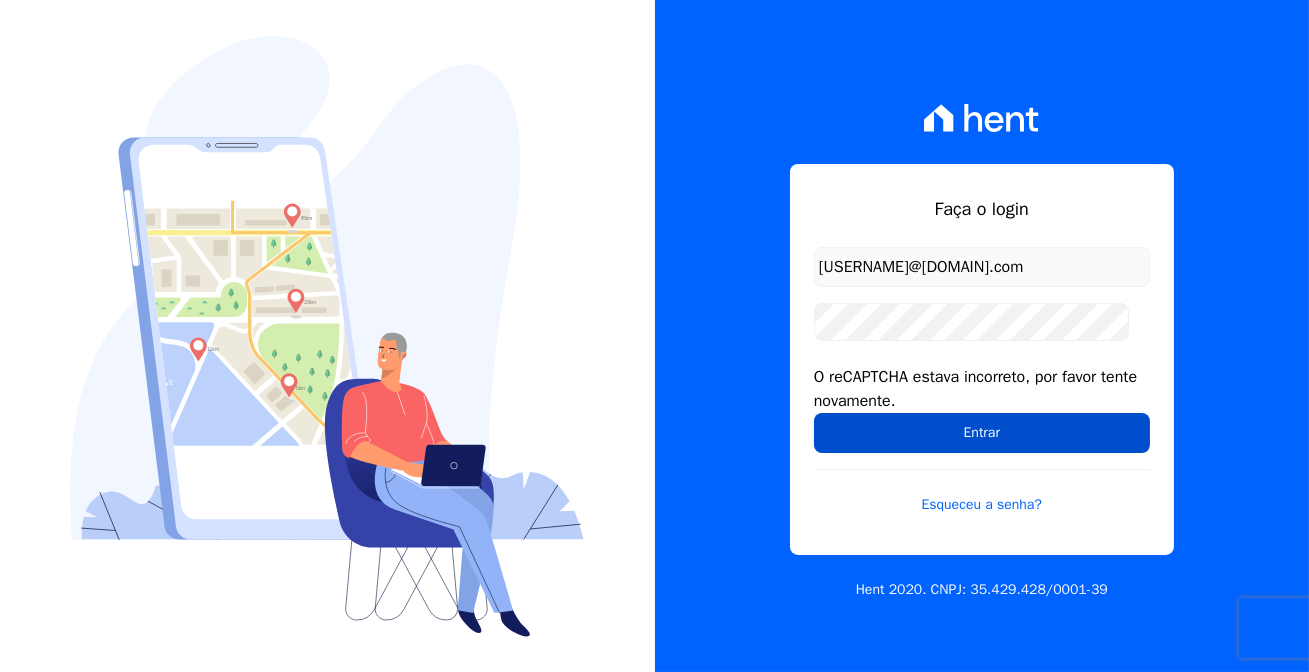 click on "Entrar" at bounding box center [982, 433] 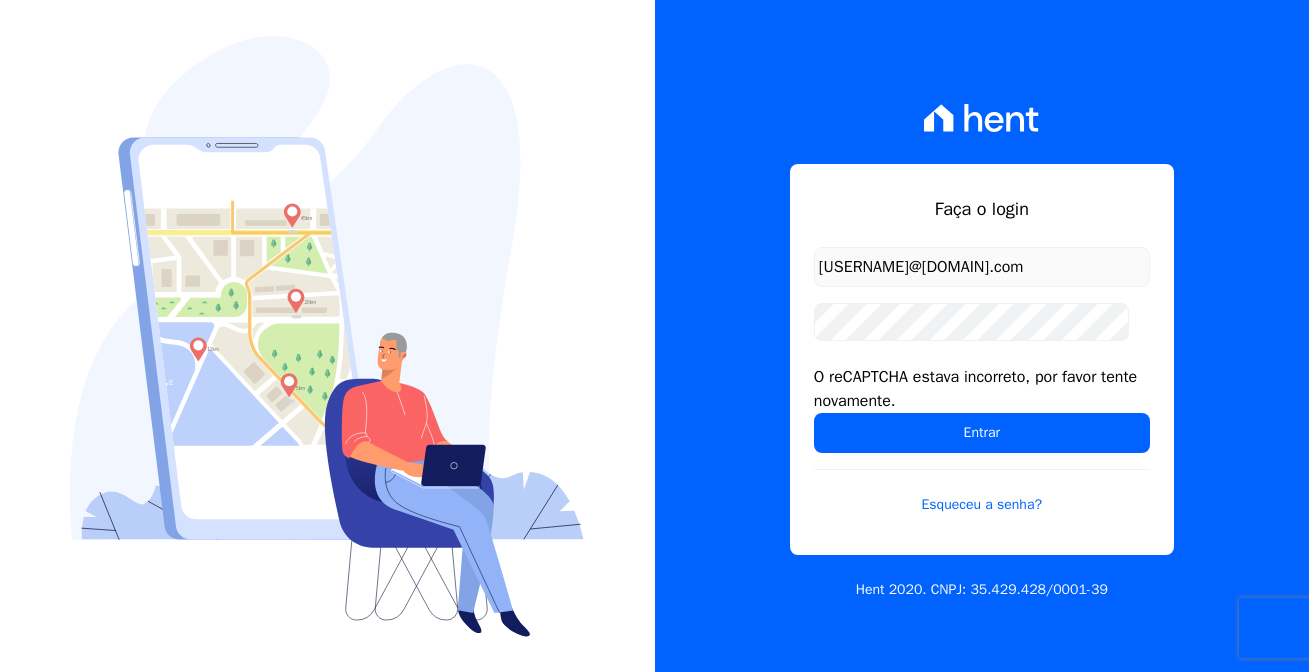 scroll, scrollTop: 0, scrollLeft: 0, axis: both 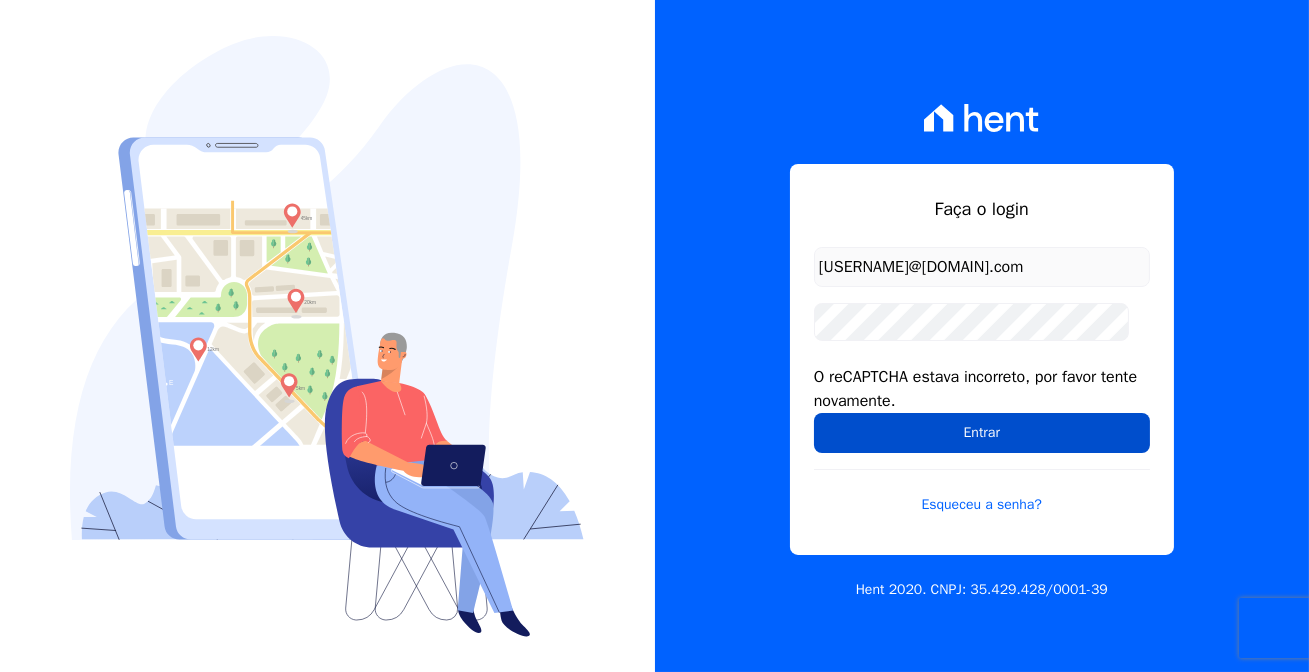 click on "Entrar" at bounding box center (982, 433) 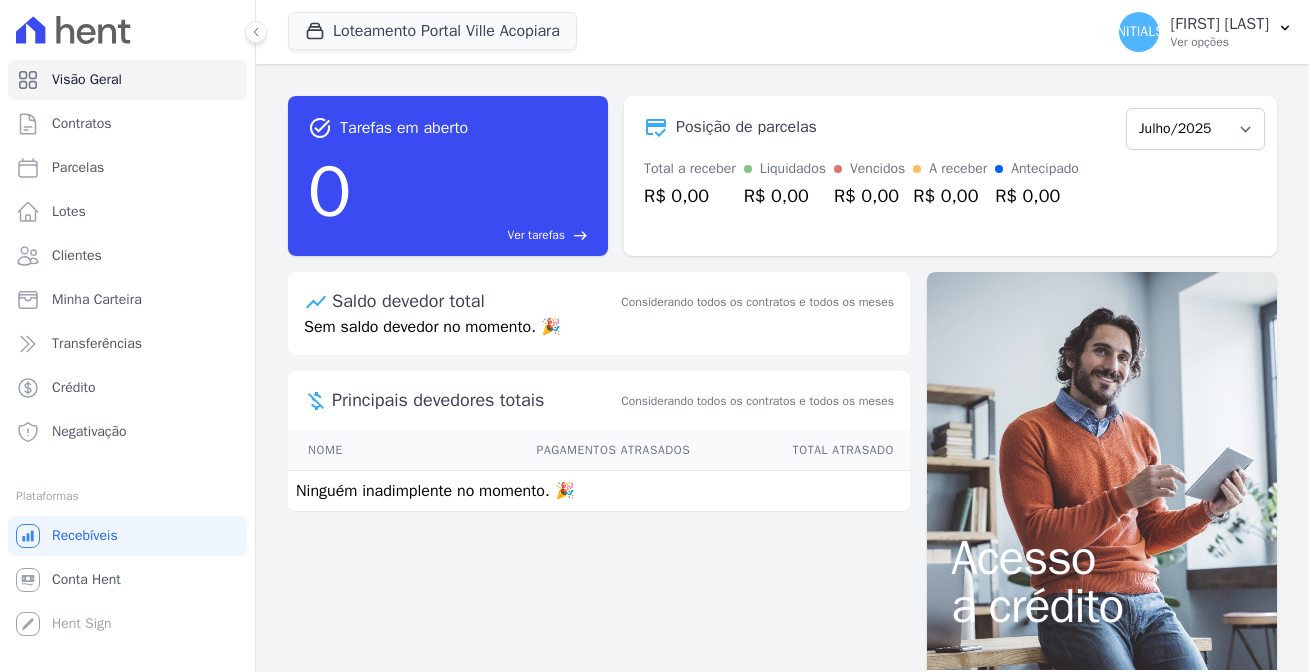 scroll, scrollTop: 0, scrollLeft: 0, axis: both 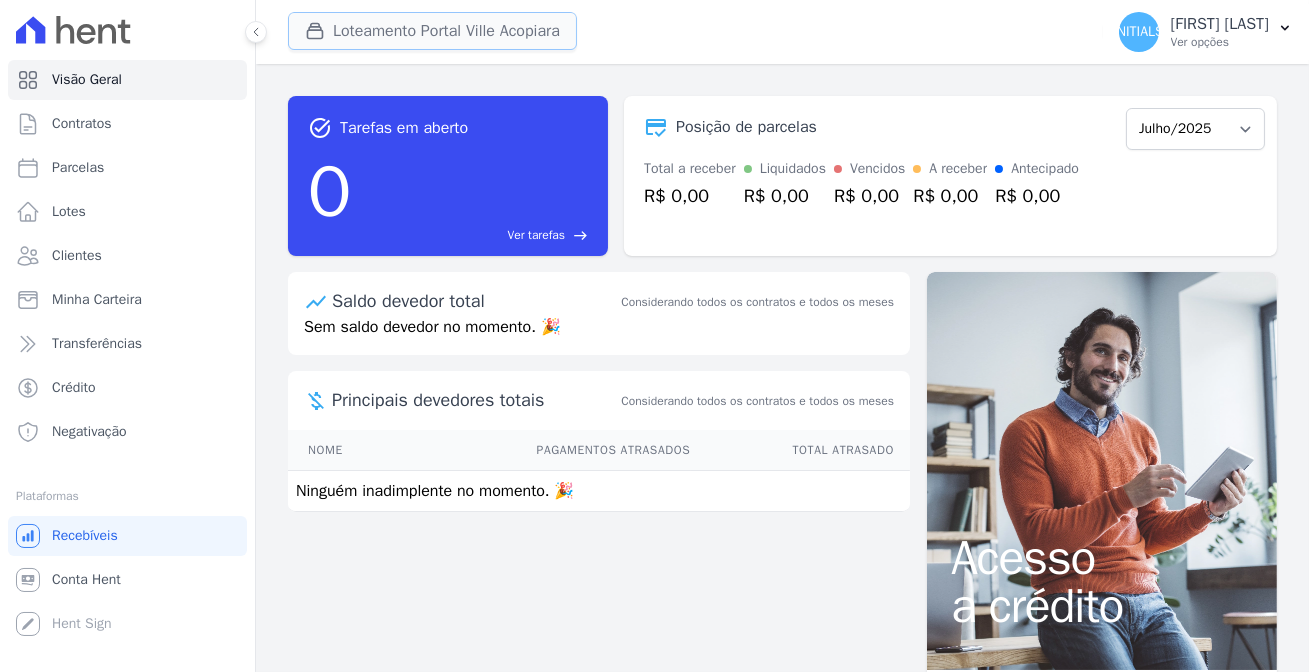 click on "Loteamento Portal Ville Acopiara" at bounding box center [432, 31] 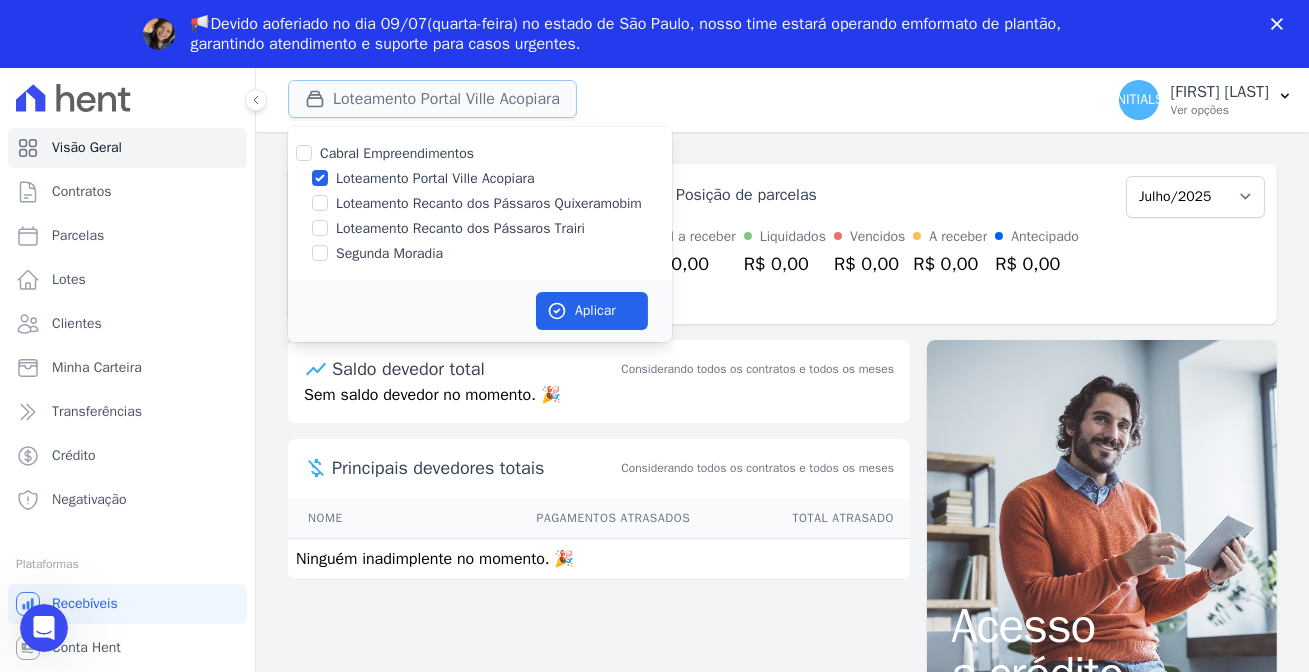 scroll, scrollTop: 0, scrollLeft: 0, axis: both 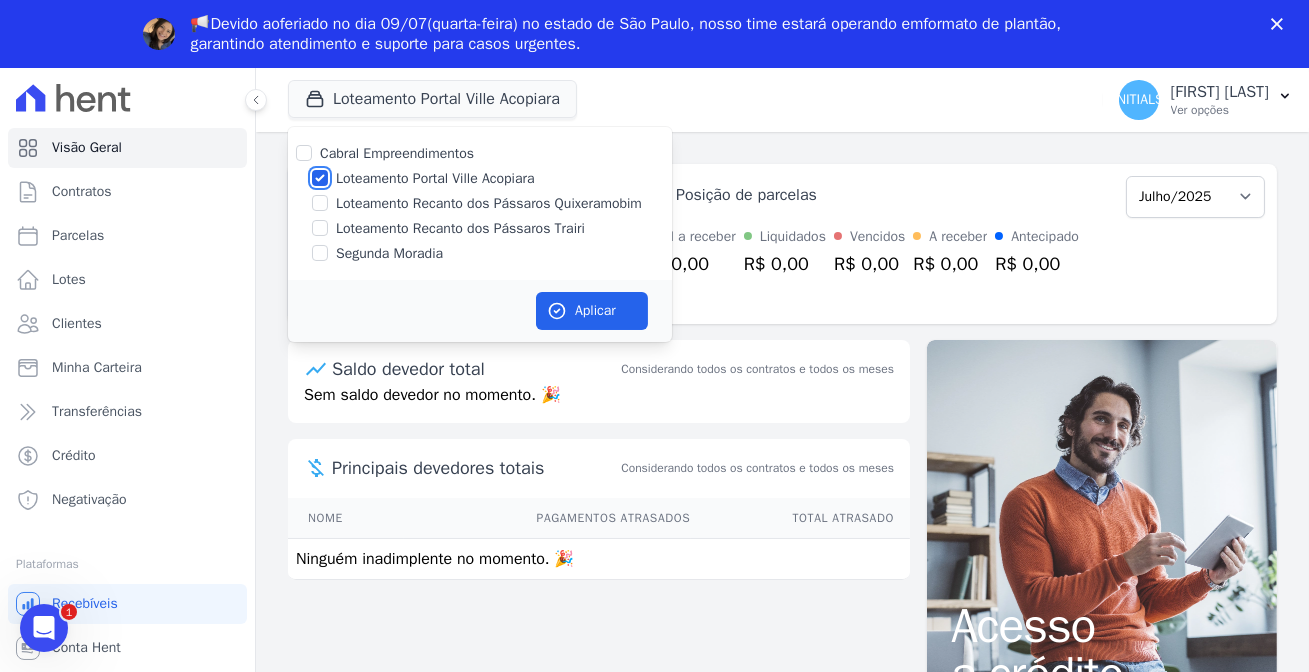 click on "Loteamento Portal Ville Acopiara" at bounding box center [320, 178] 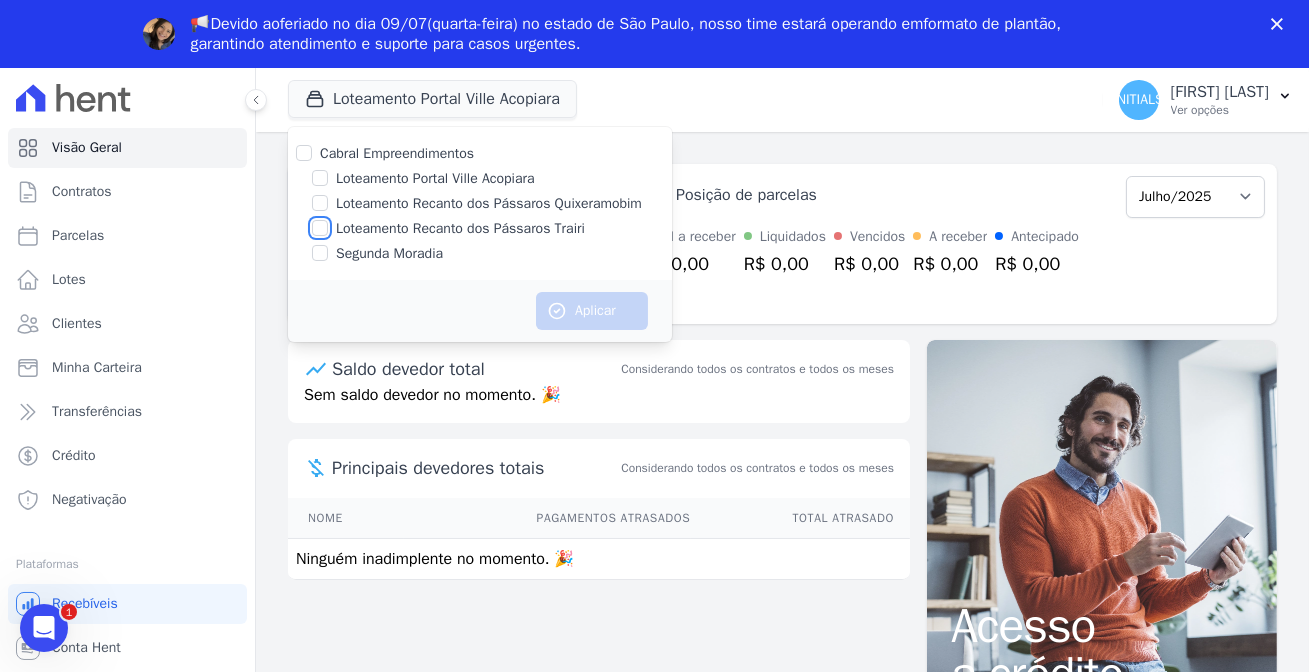 click on "Loteamento Recanto dos Pássaros Trairi" at bounding box center (320, 228) 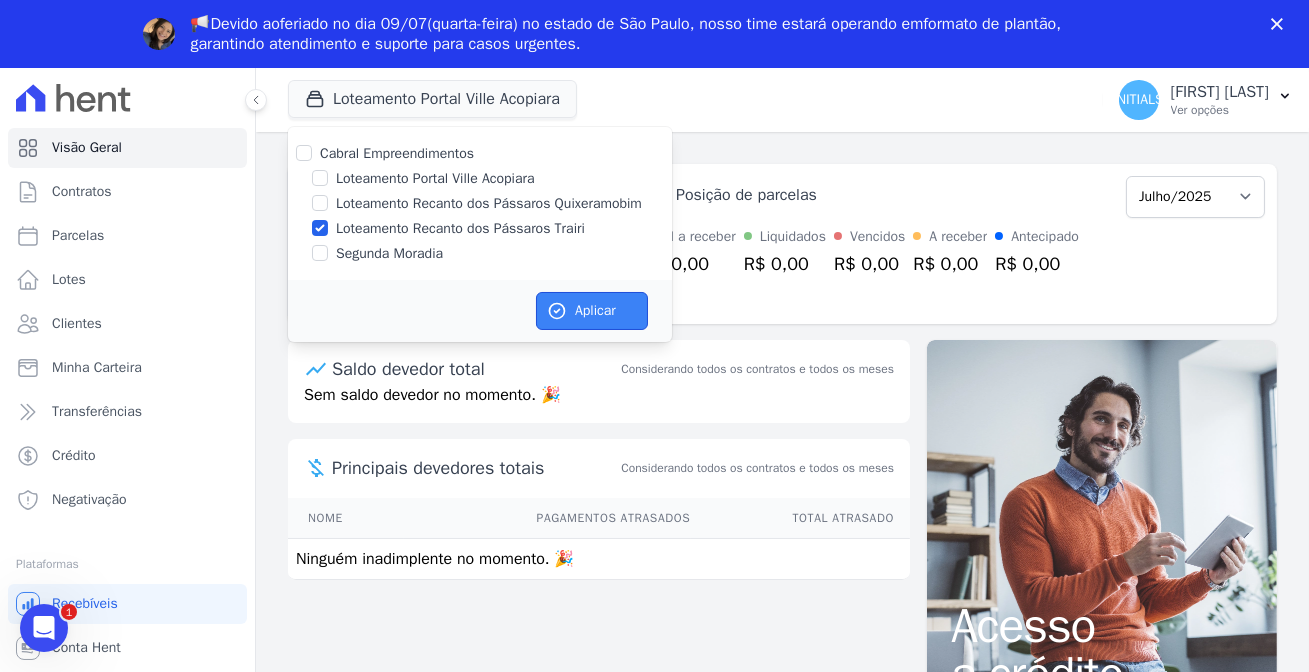 click at bounding box center [557, 311] 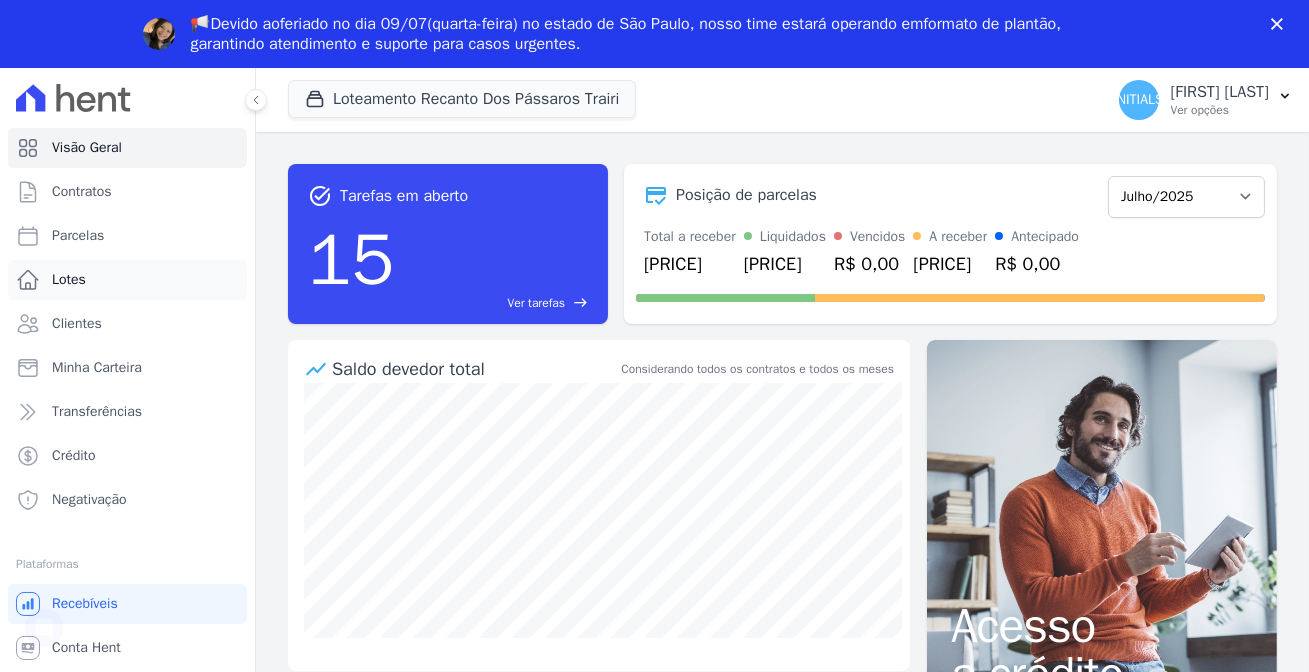 scroll, scrollTop: 0, scrollLeft: 0, axis: both 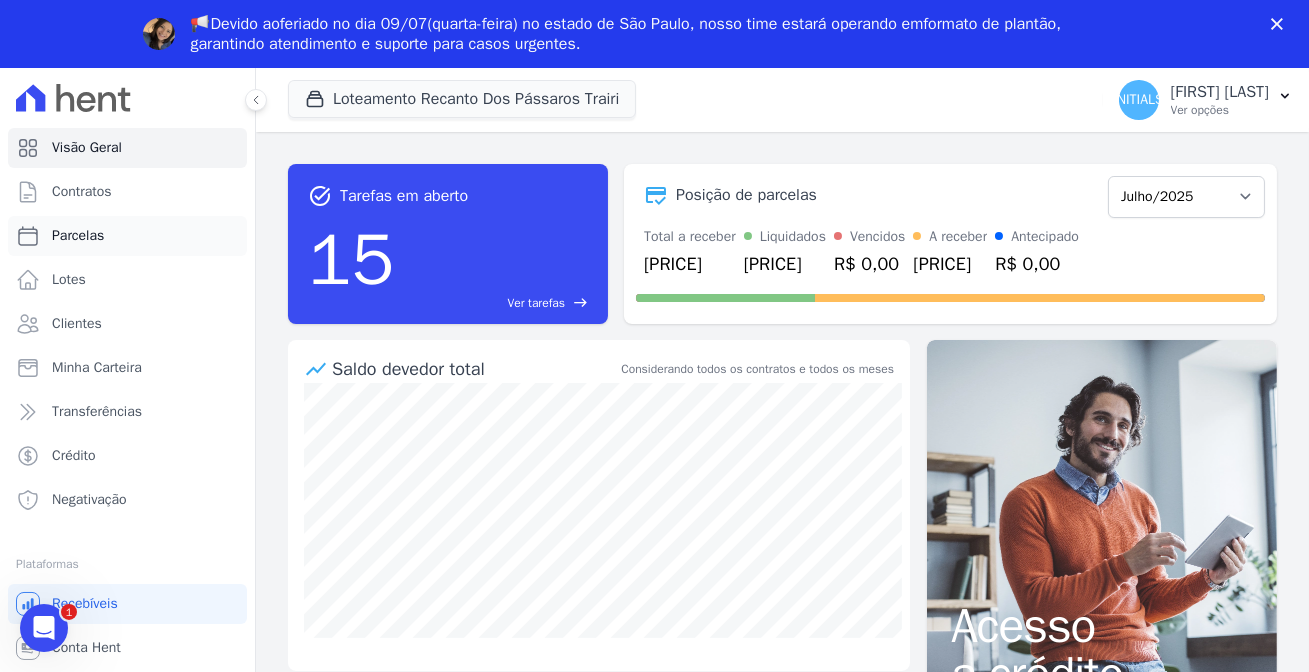 click on "Parcelas" at bounding box center [78, 236] 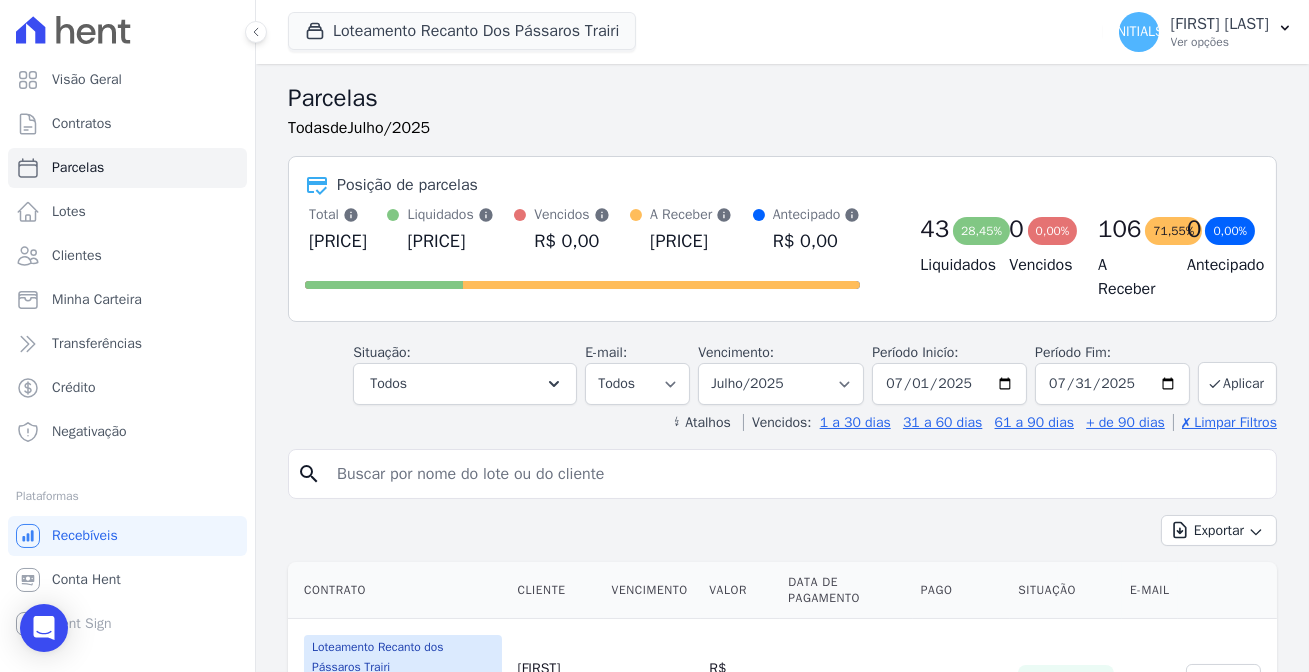 click on "Parcelas" at bounding box center [78, 168] 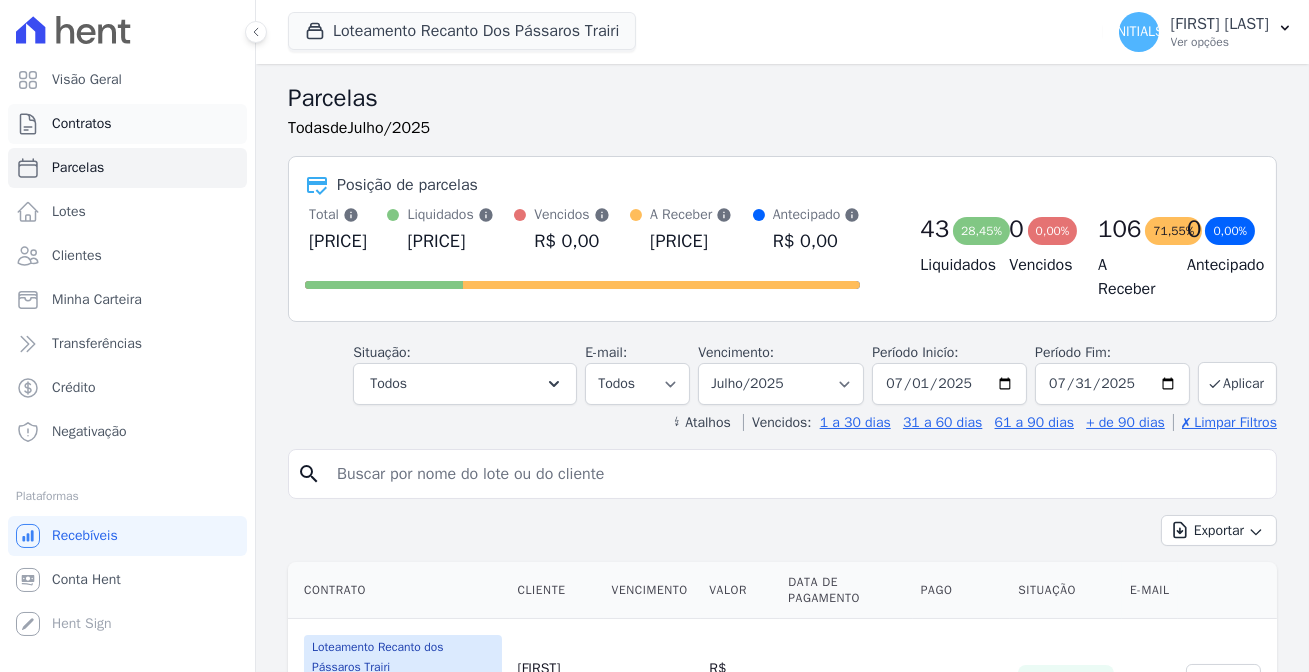 click on "Contratos" at bounding box center [127, 124] 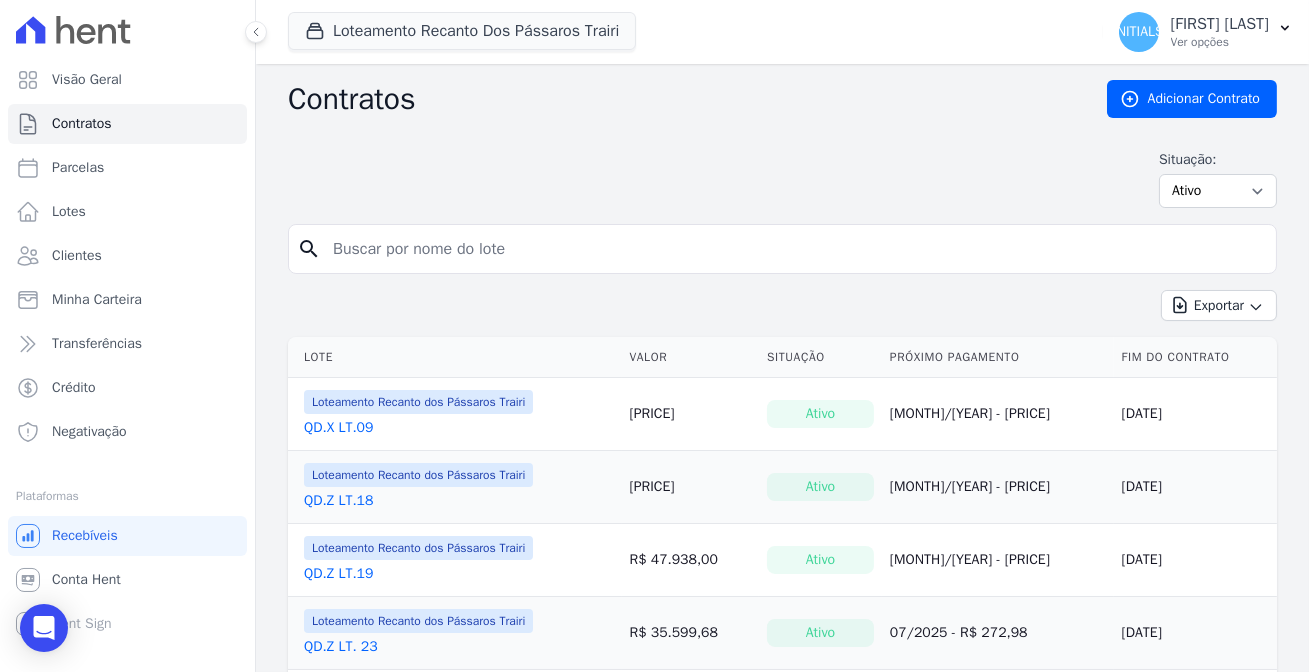 click on "Contratos" at bounding box center [82, 124] 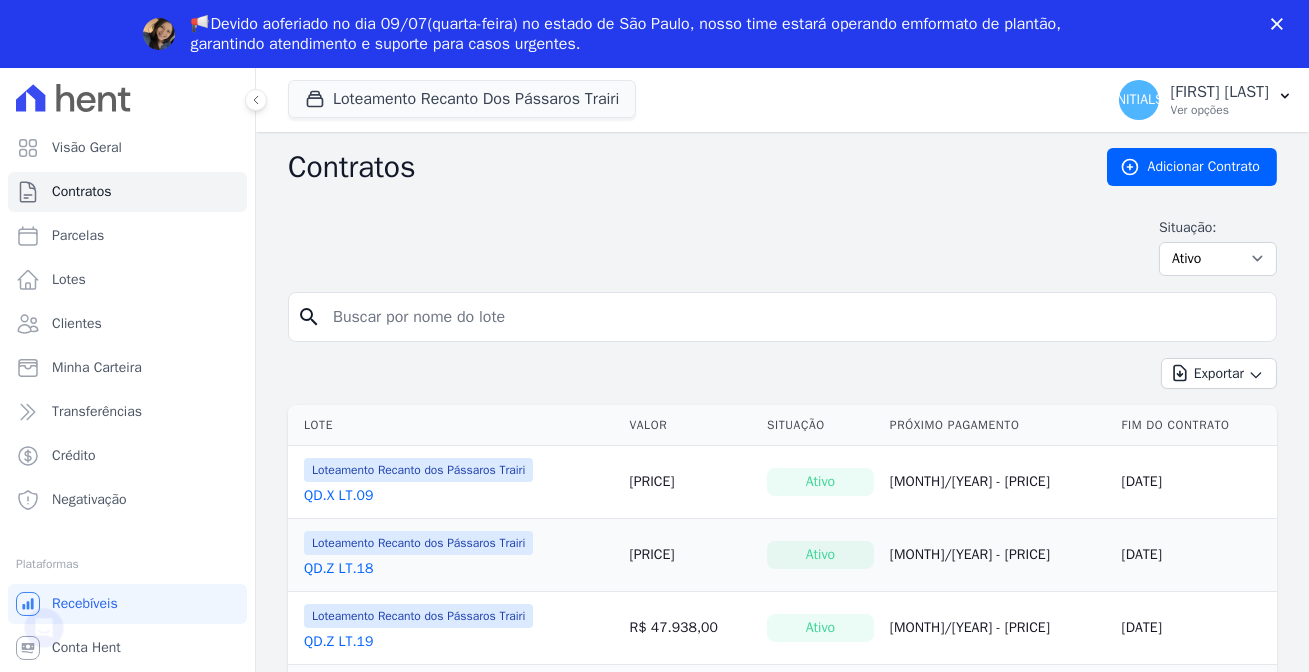 scroll, scrollTop: 0, scrollLeft: 0, axis: both 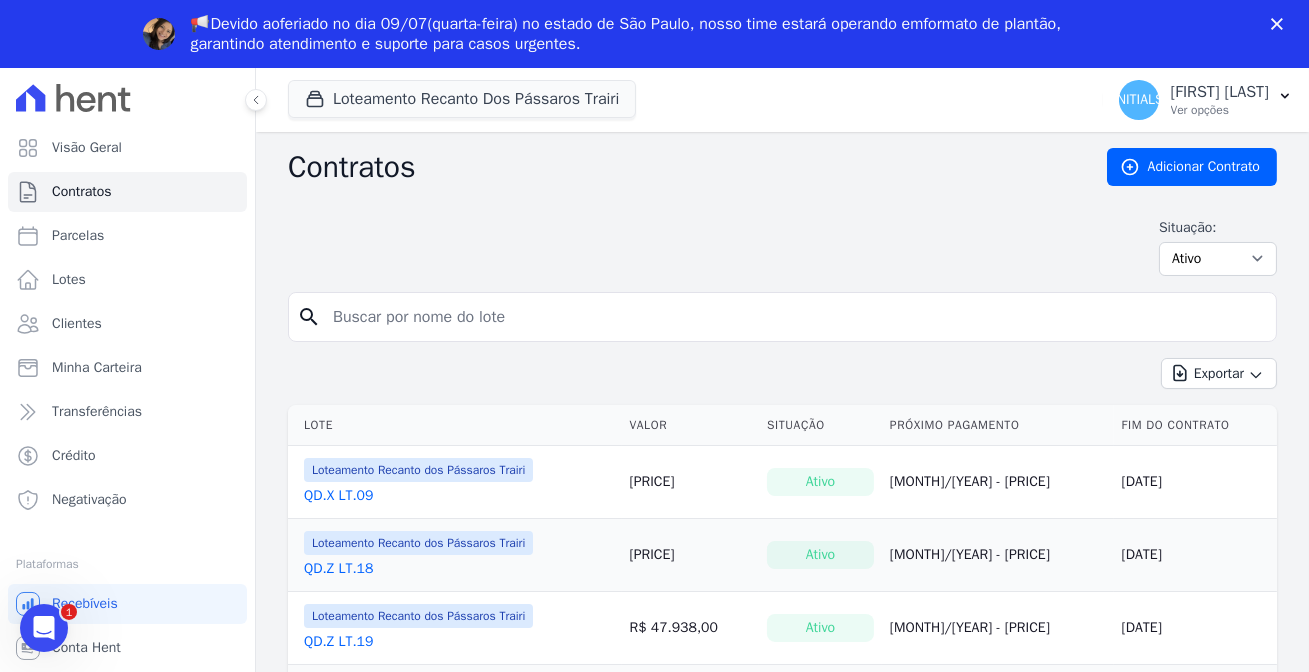 click at bounding box center (794, 317) 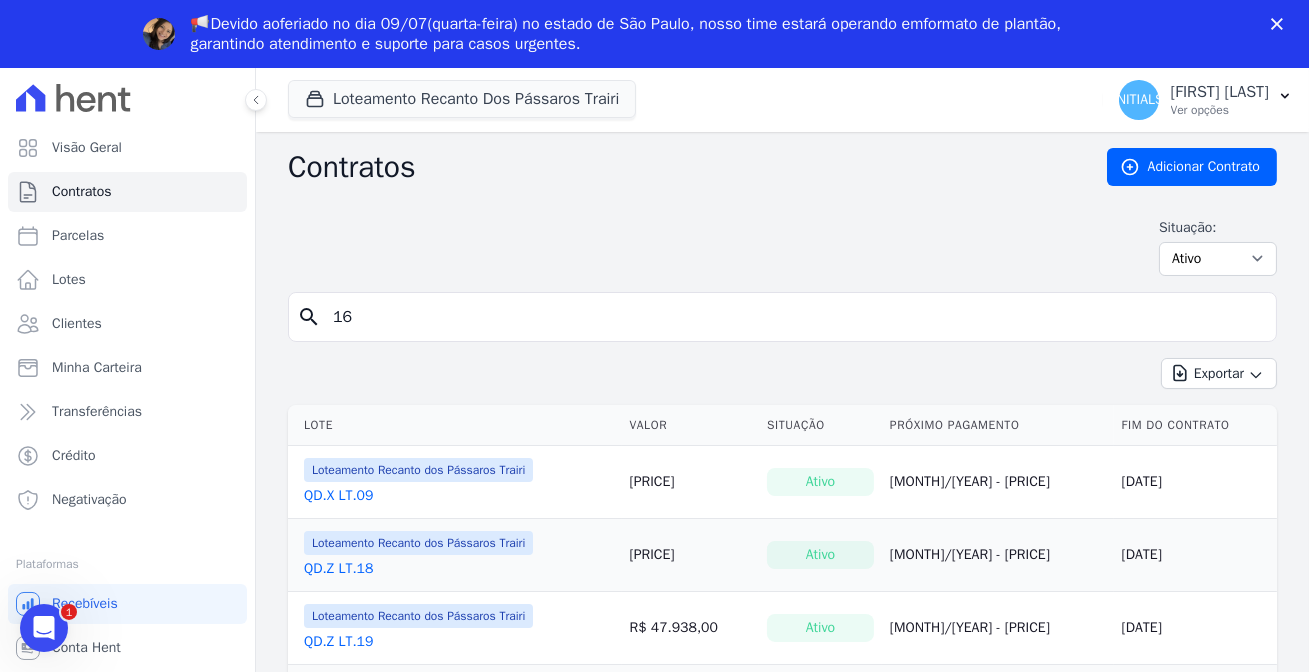 type on "16" 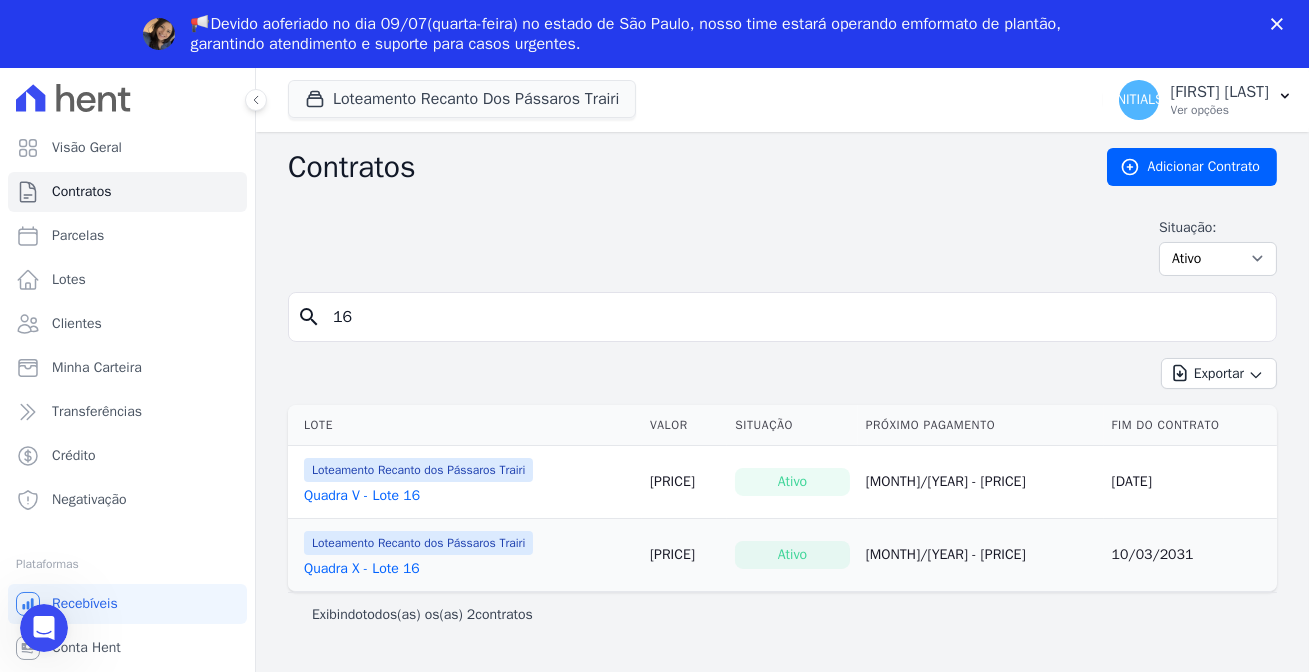 scroll, scrollTop: 0, scrollLeft: 0, axis: both 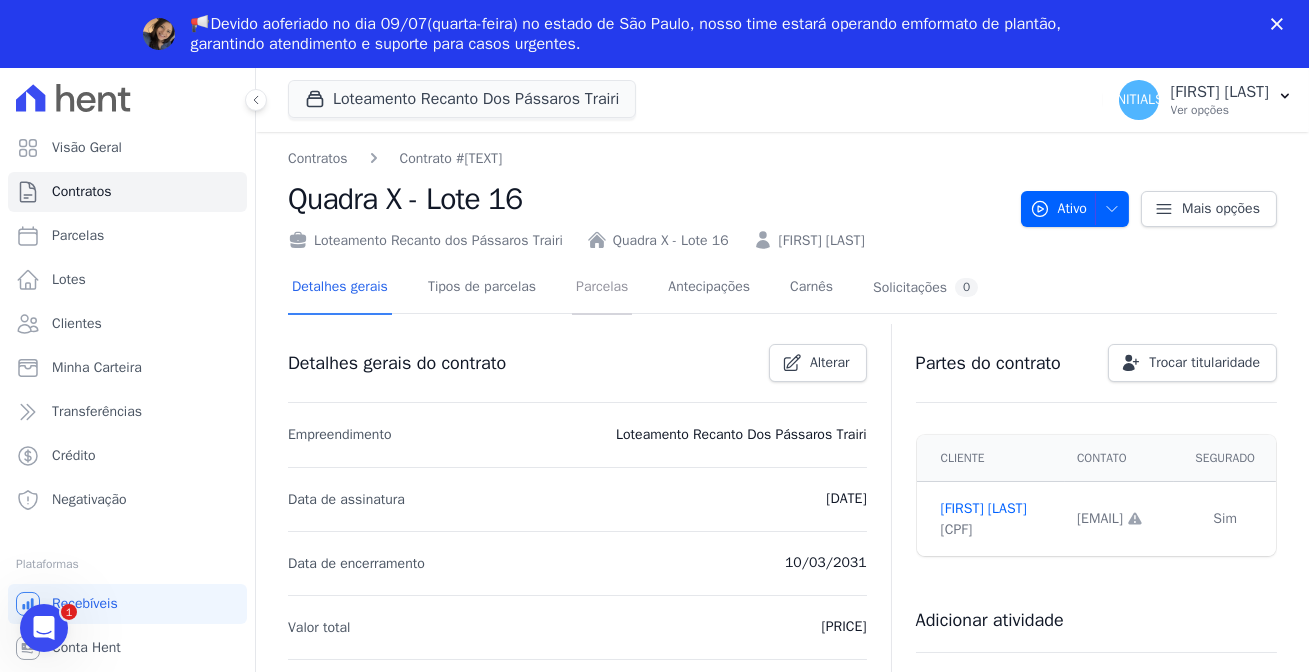 click on "Parcelas" at bounding box center [602, 288] 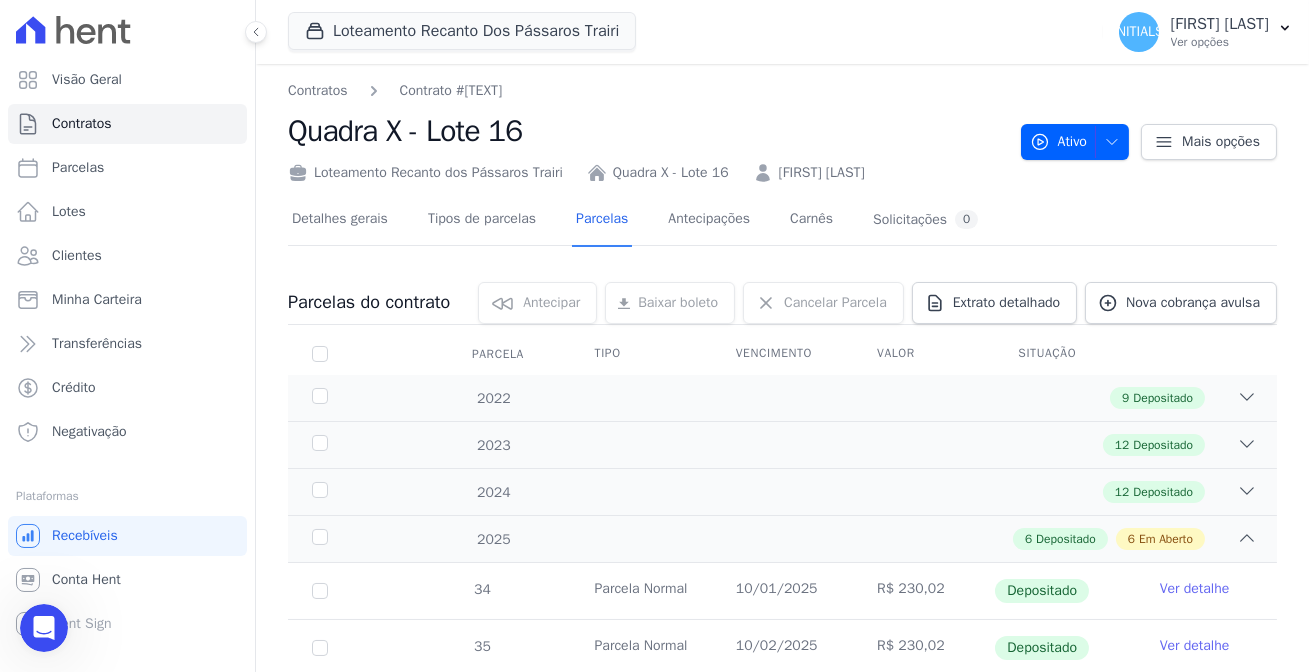 scroll, scrollTop: 0, scrollLeft: 0, axis: both 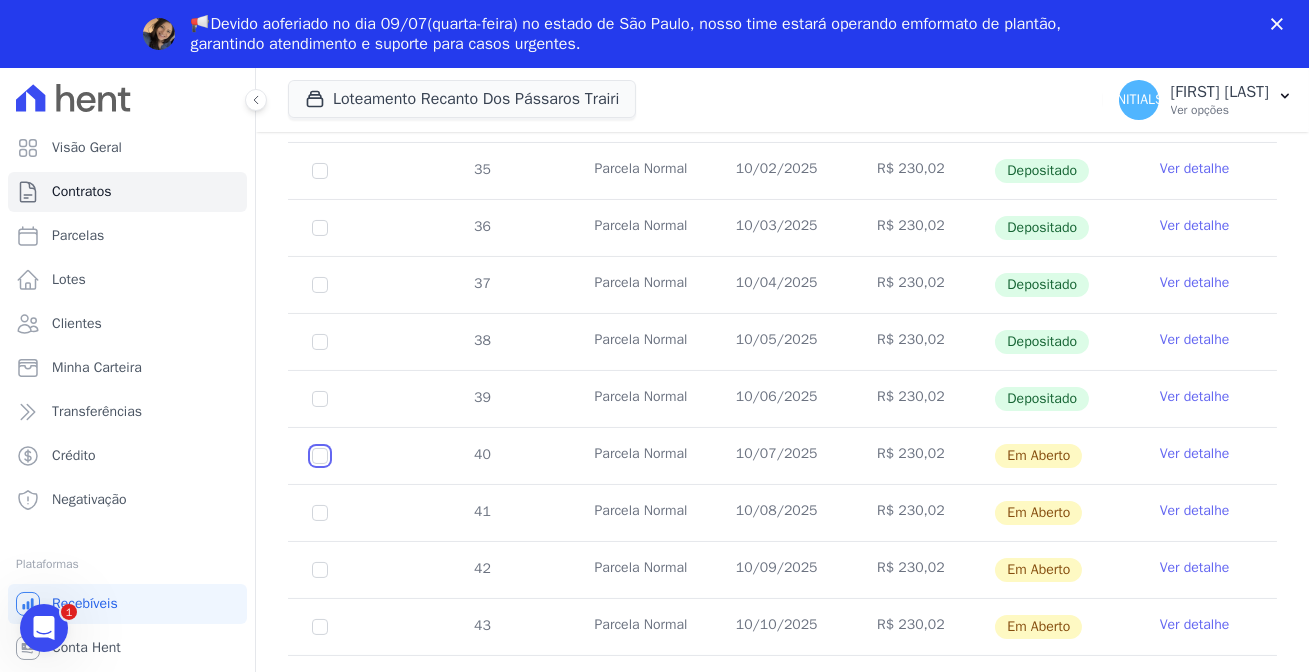 click at bounding box center (320, 456) 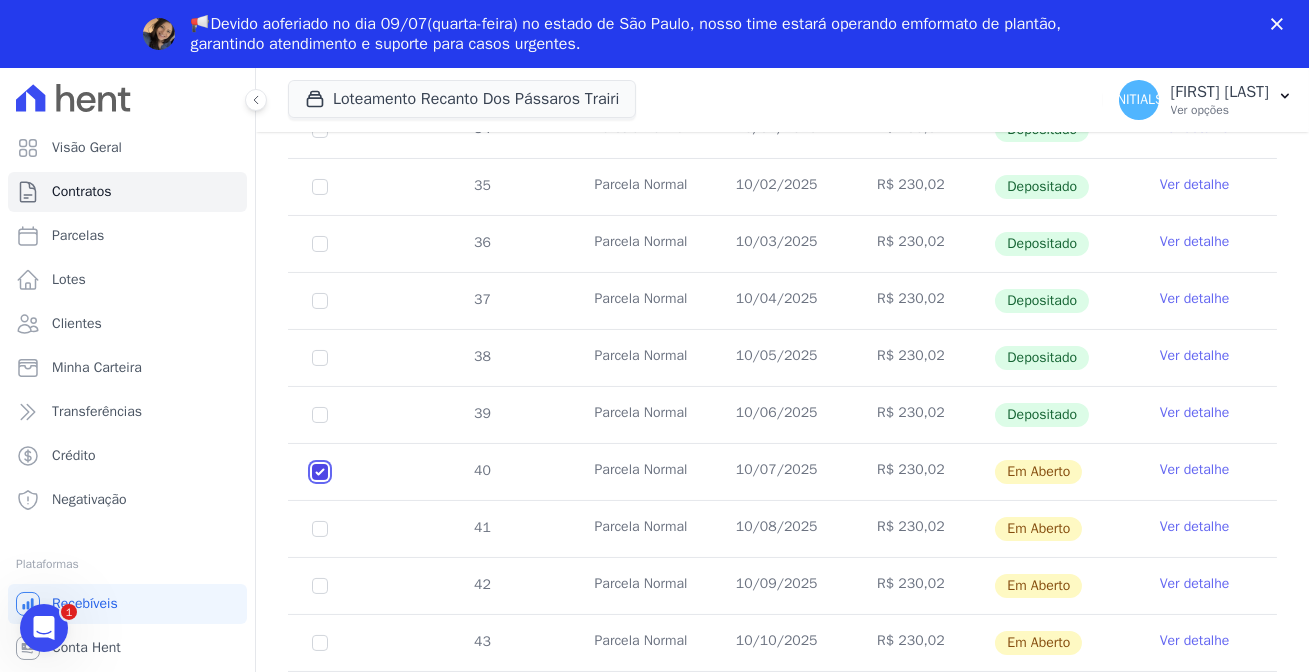 scroll, scrollTop: 560, scrollLeft: 0, axis: vertical 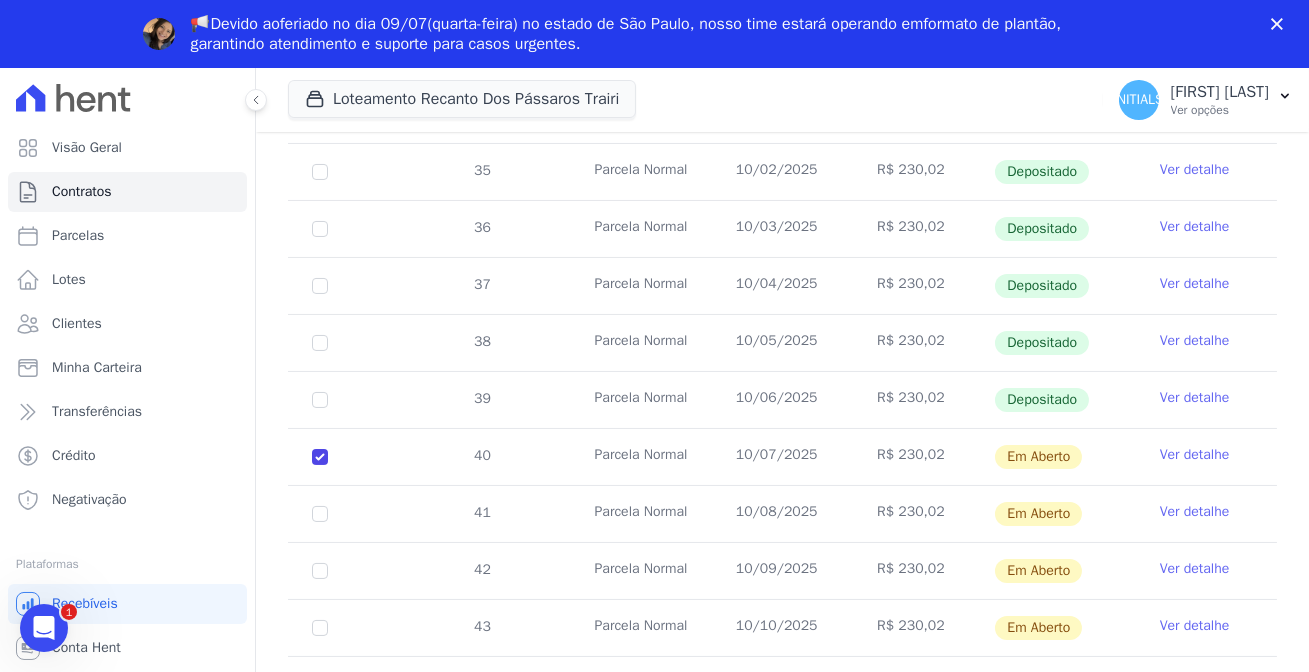click on "Ver detalhe" at bounding box center [1195, 455] 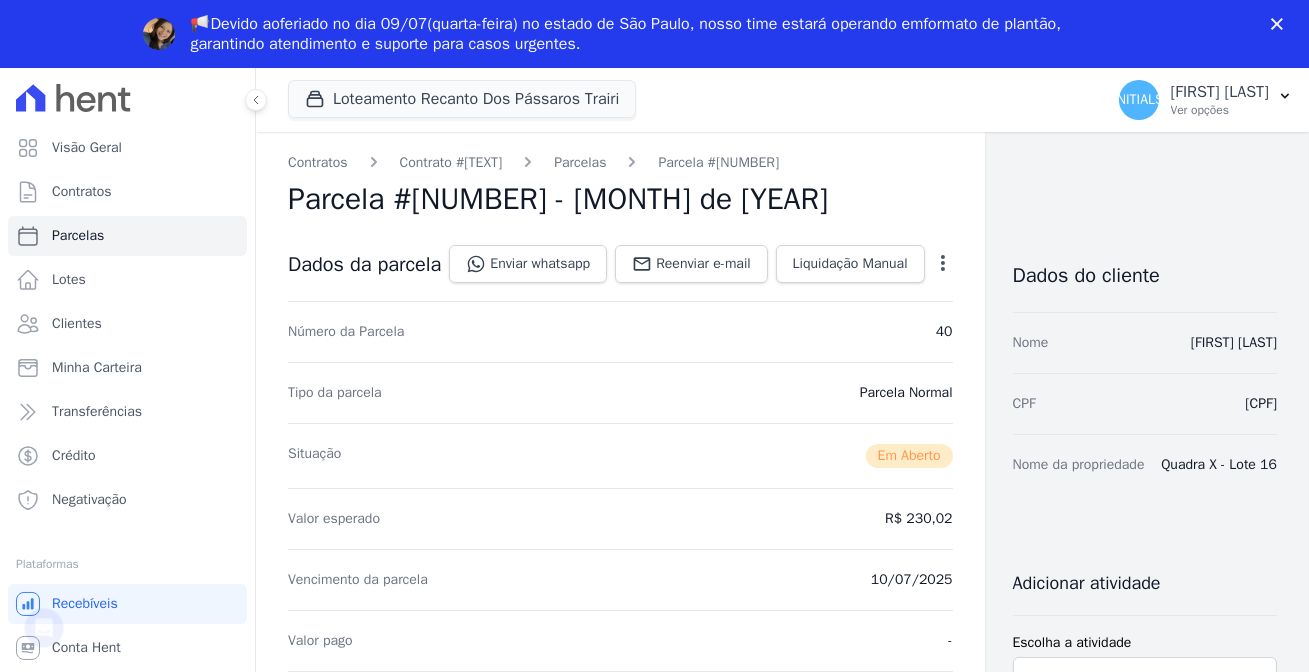 scroll, scrollTop: 0, scrollLeft: 0, axis: both 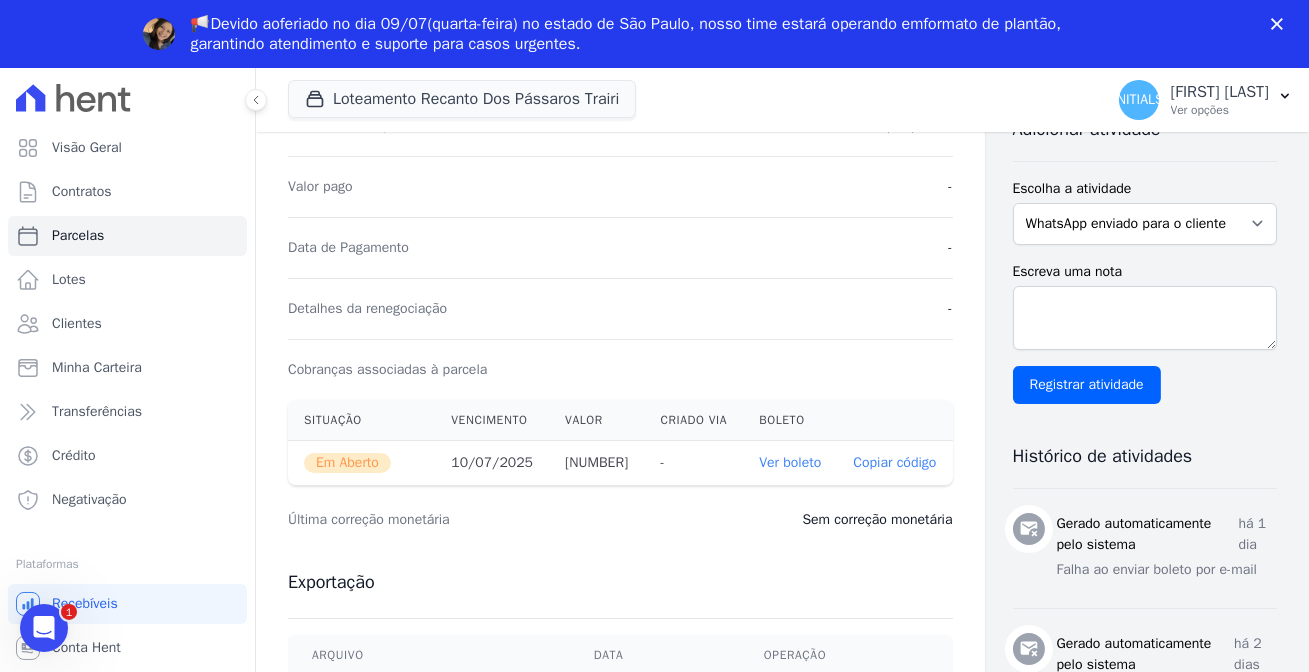 click on "Ver boleto" at bounding box center [790, 462] 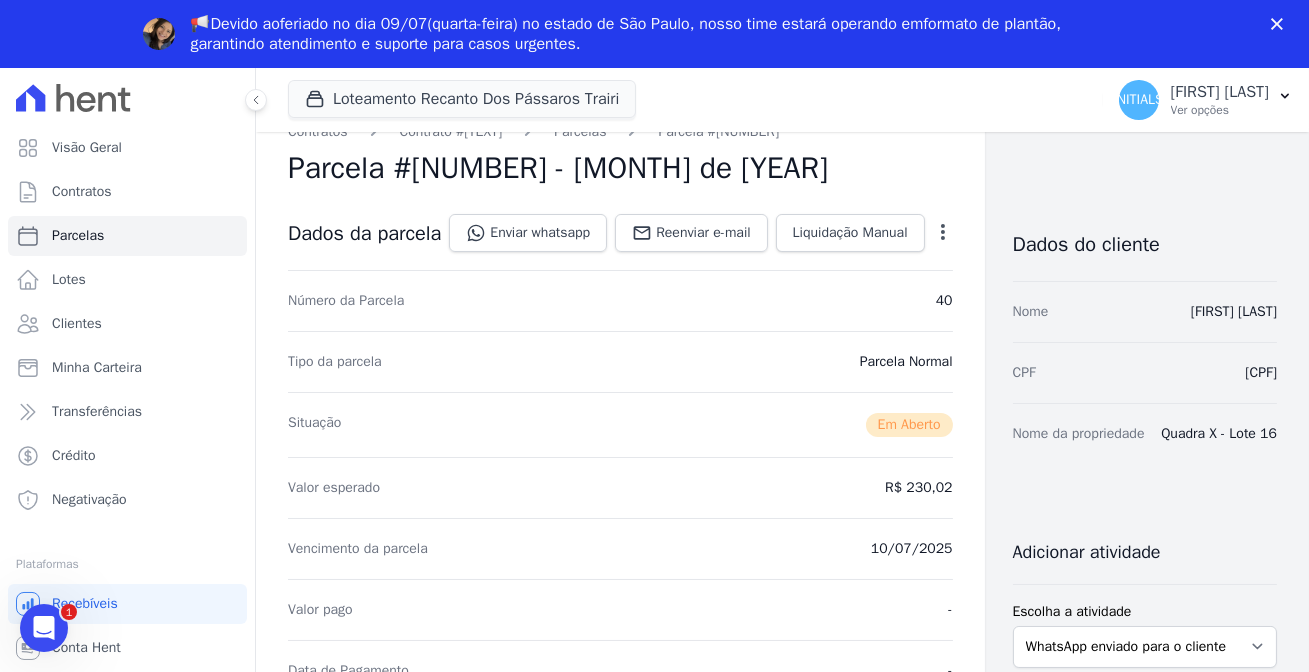 scroll, scrollTop: 0, scrollLeft: 0, axis: both 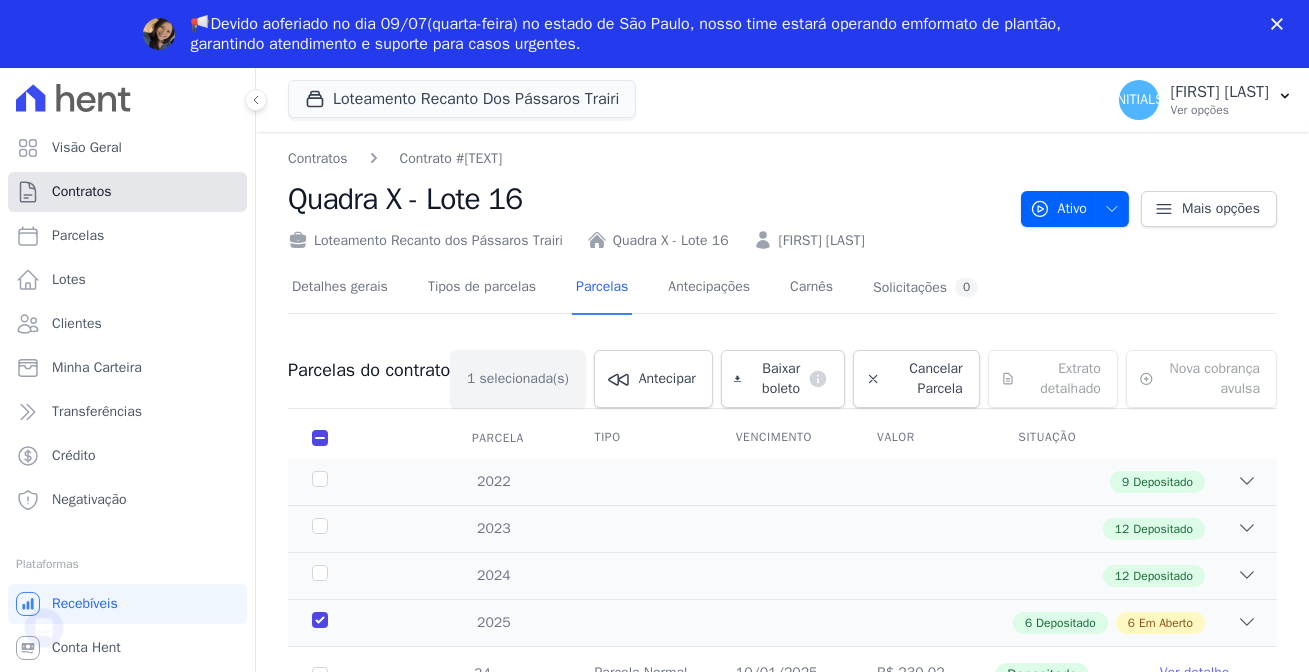 click on "Contratos" at bounding box center (127, 192) 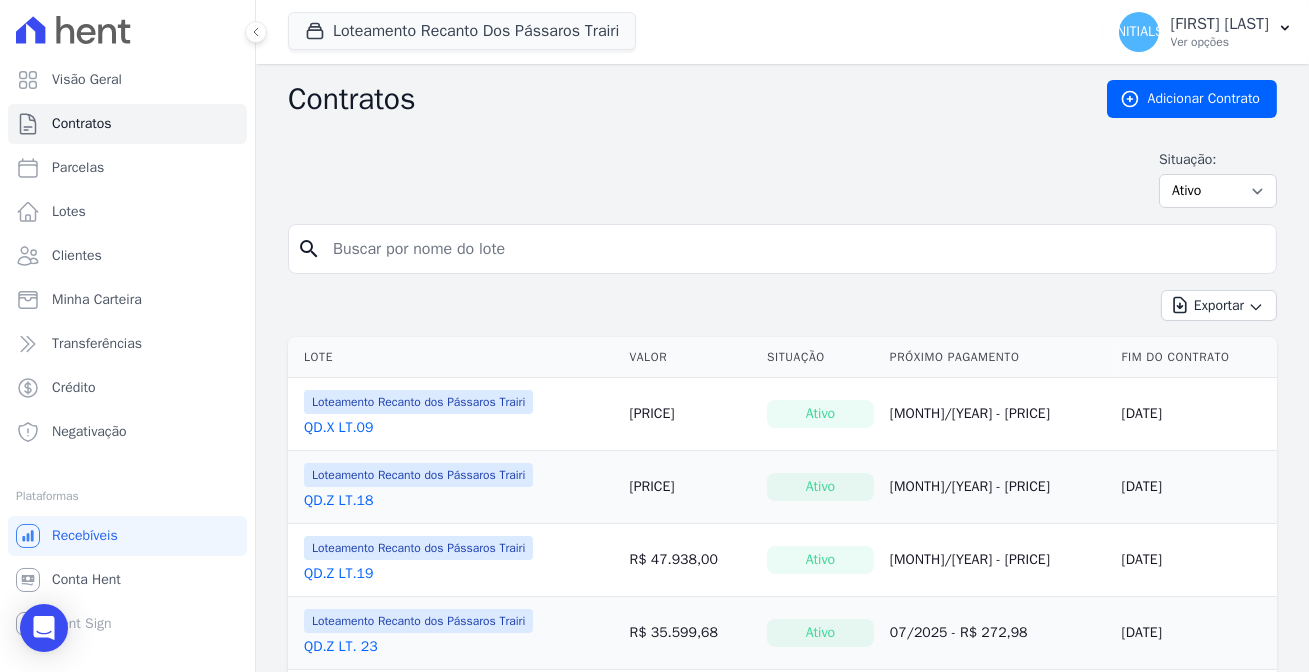 click at bounding box center [794, 249] 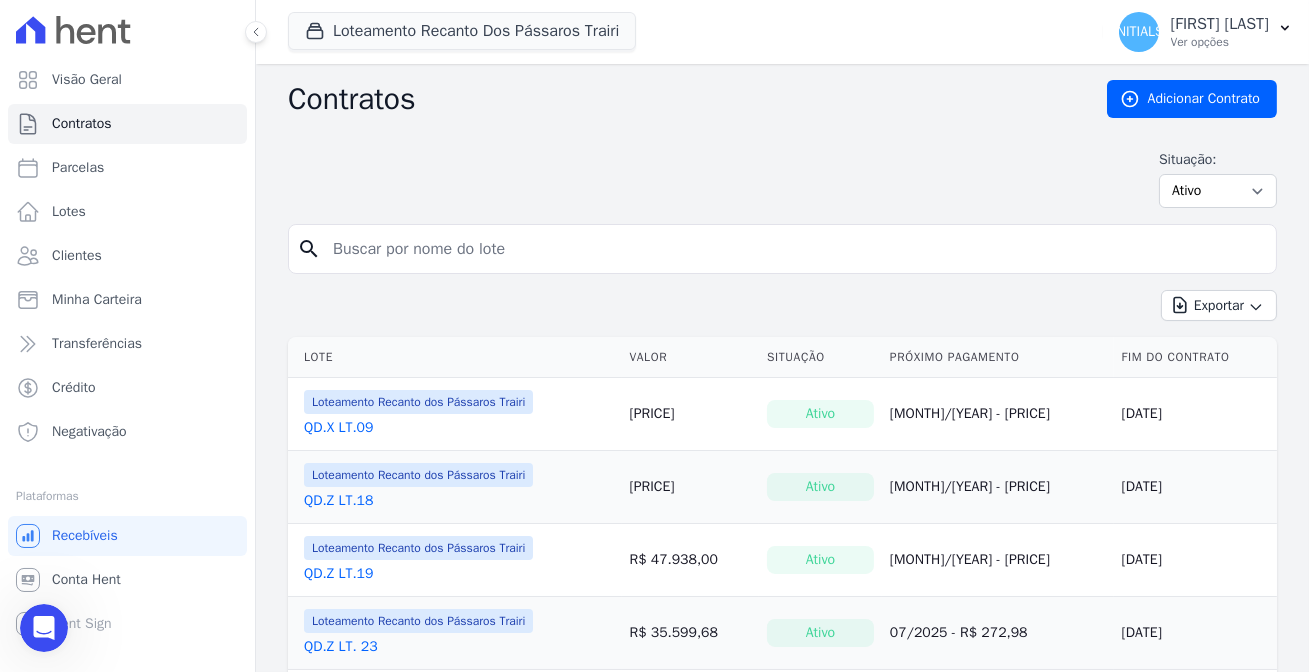 scroll, scrollTop: 0, scrollLeft: 0, axis: both 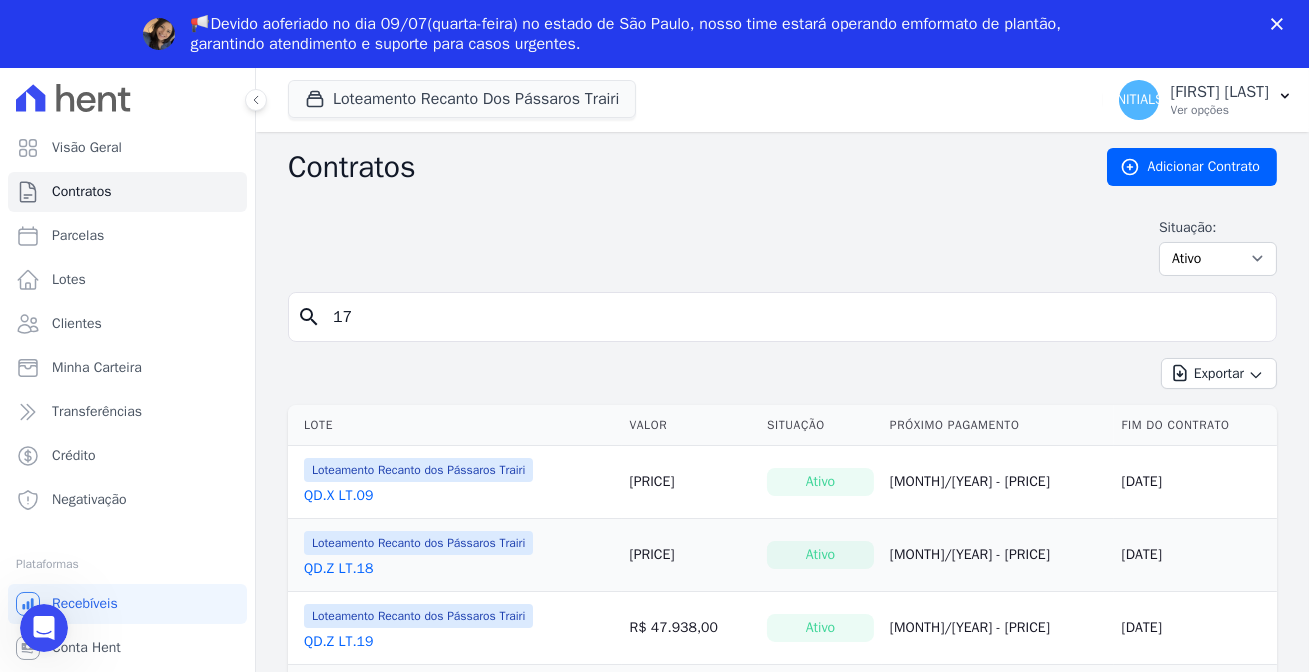 type on "17" 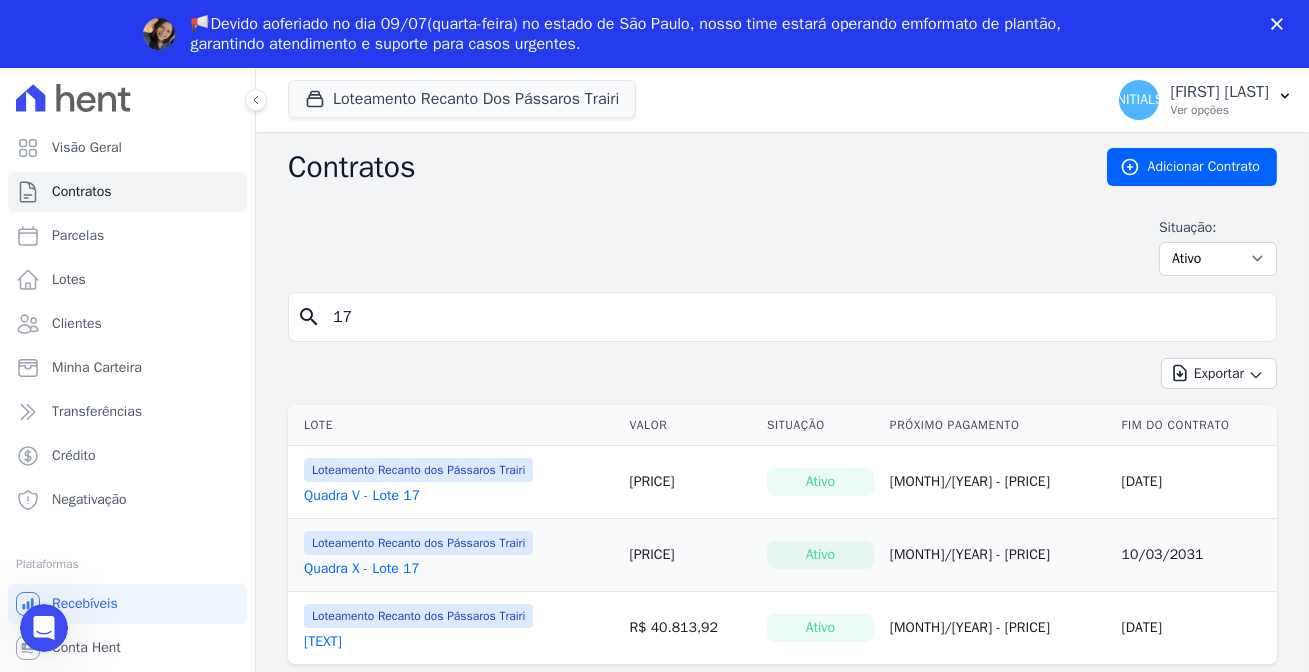 scroll, scrollTop: 0, scrollLeft: 0, axis: both 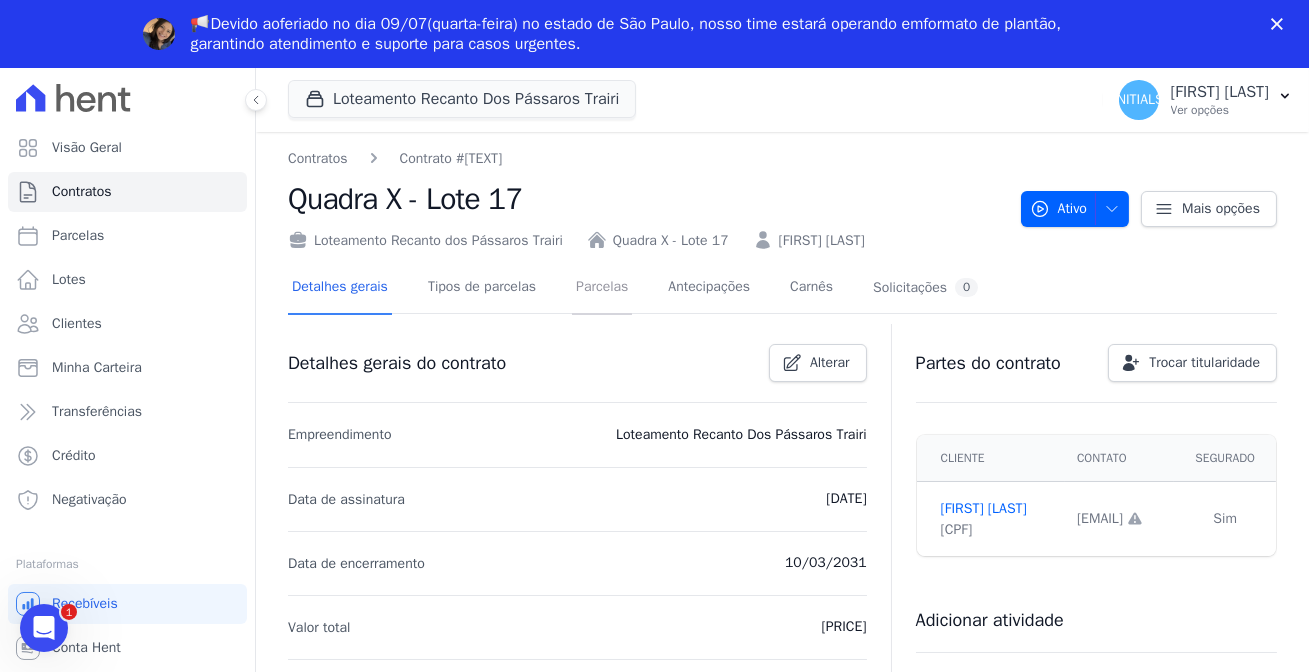 click on "Parcelas" at bounding box center [602, 288] 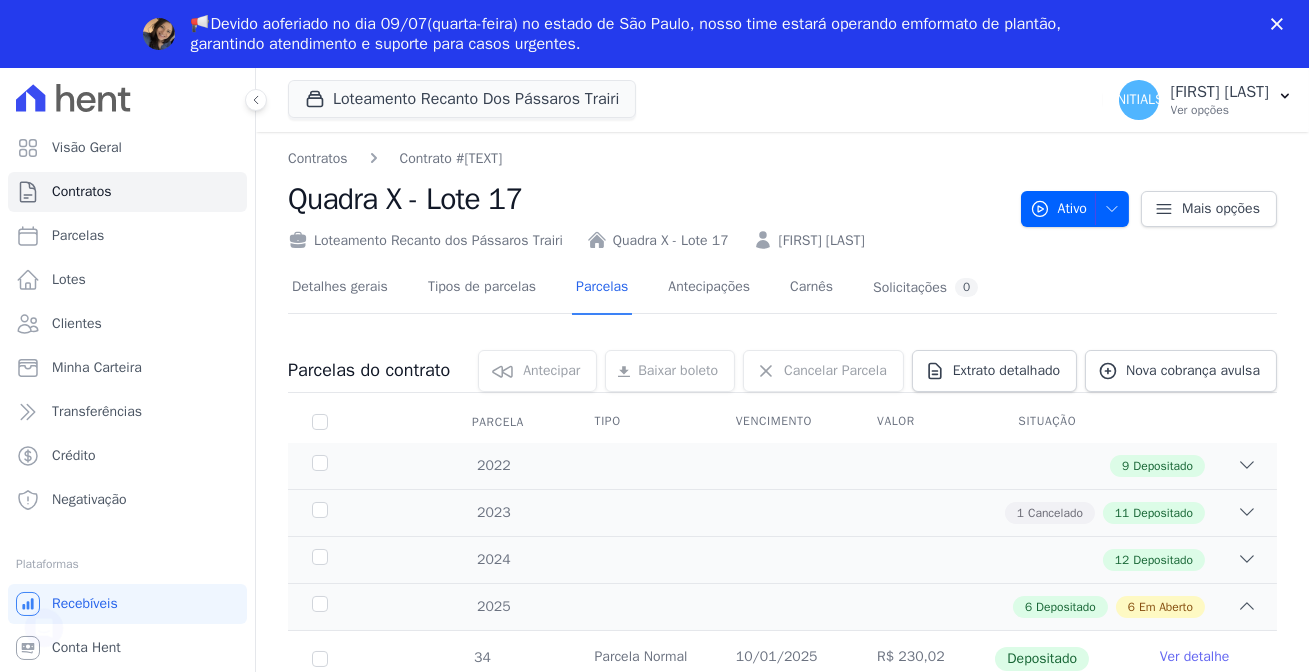 scroll, scrollTop: 0, scrollLeft: 0, axis: both 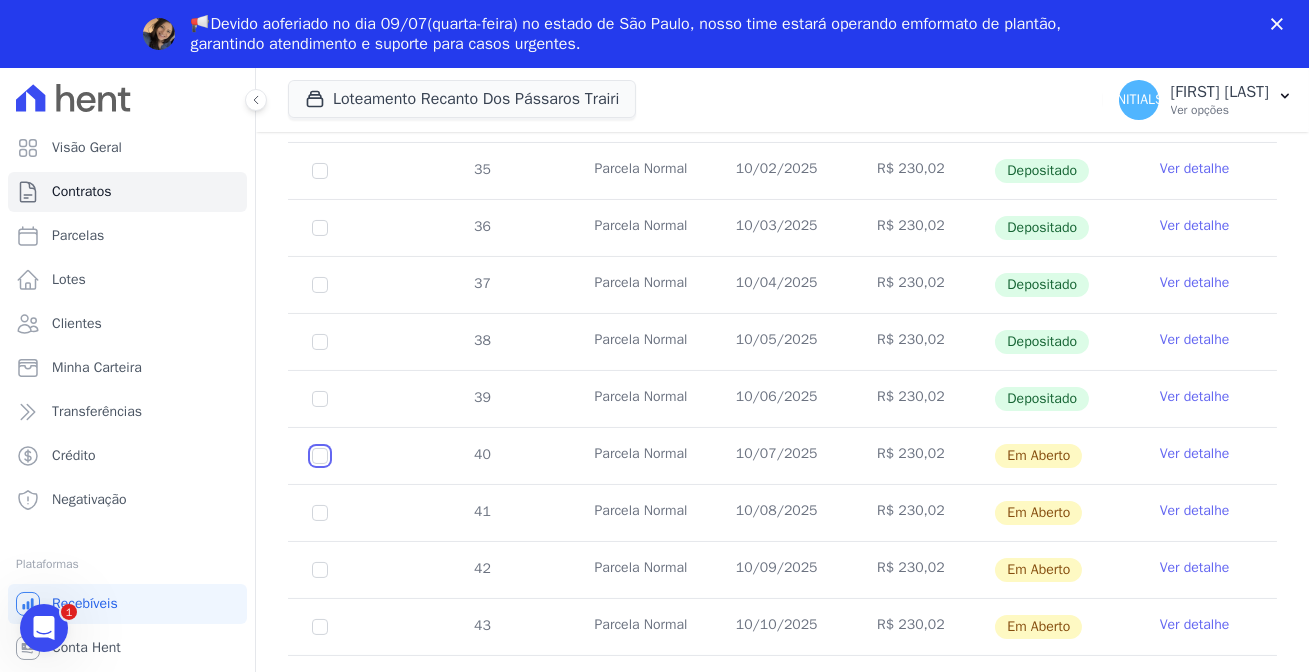 click at bounding box center (320, 456) 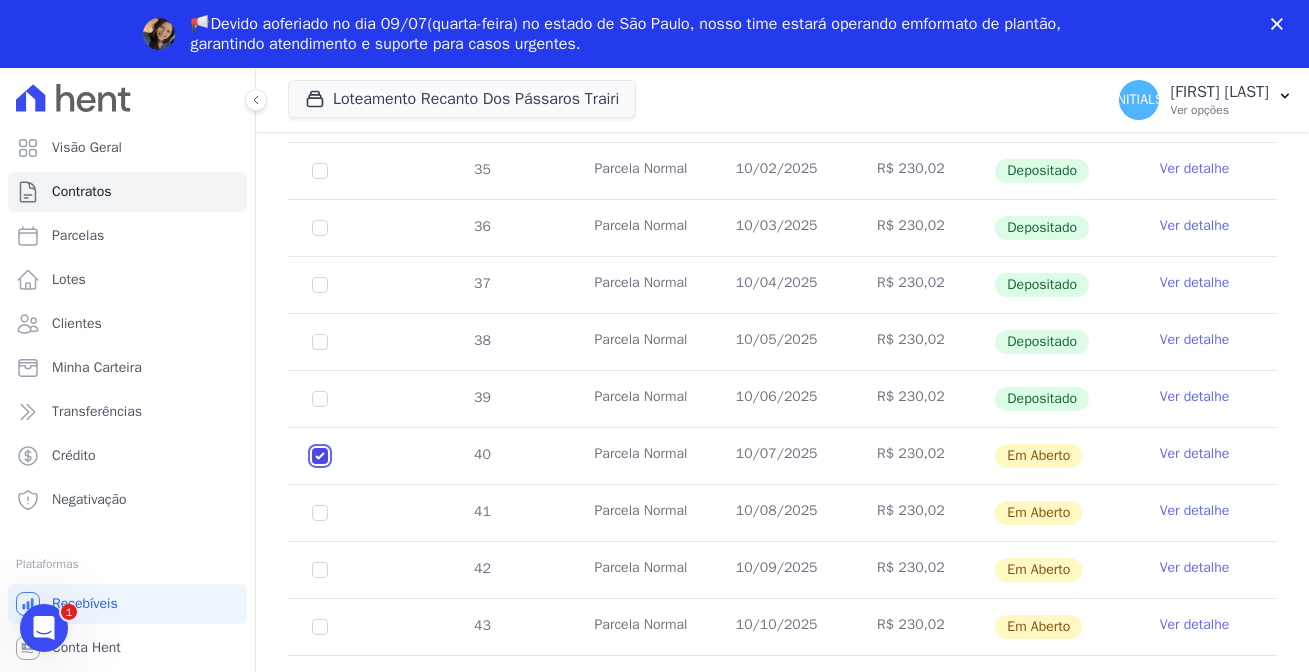 scroll, scrollTop: 560, scrollLeft: 0, axis: vertical 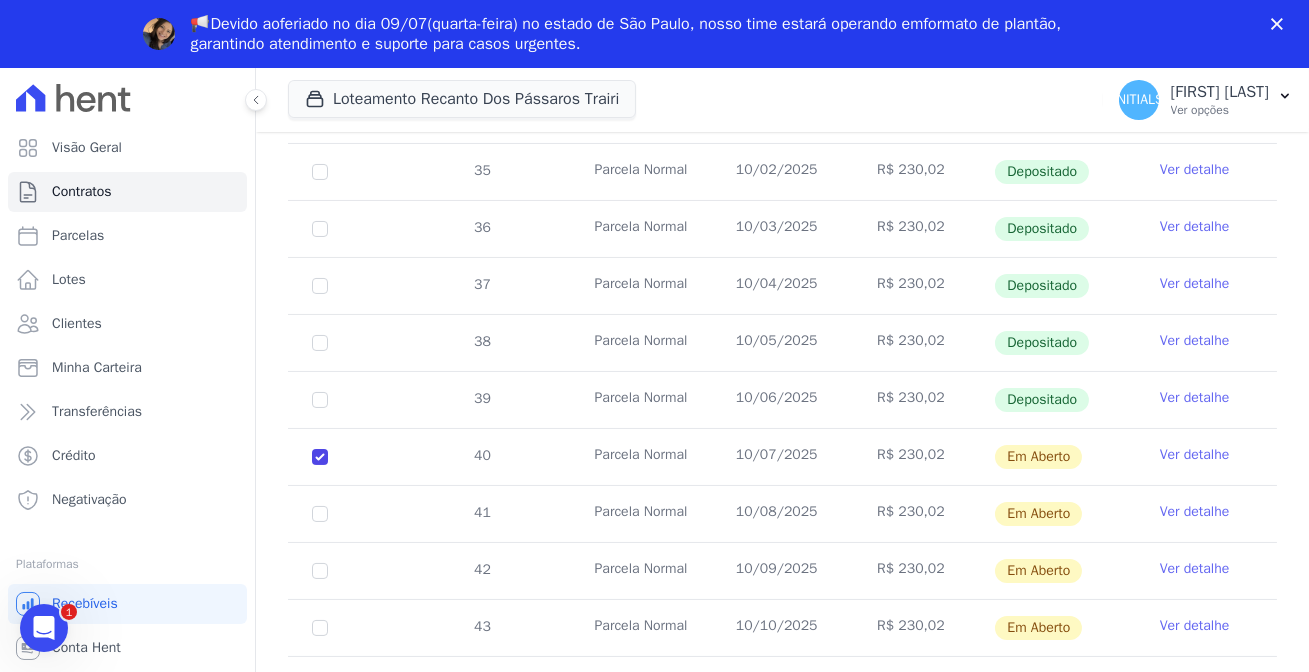 click on "Ver detalhe" at bounding box center (1195, 455) 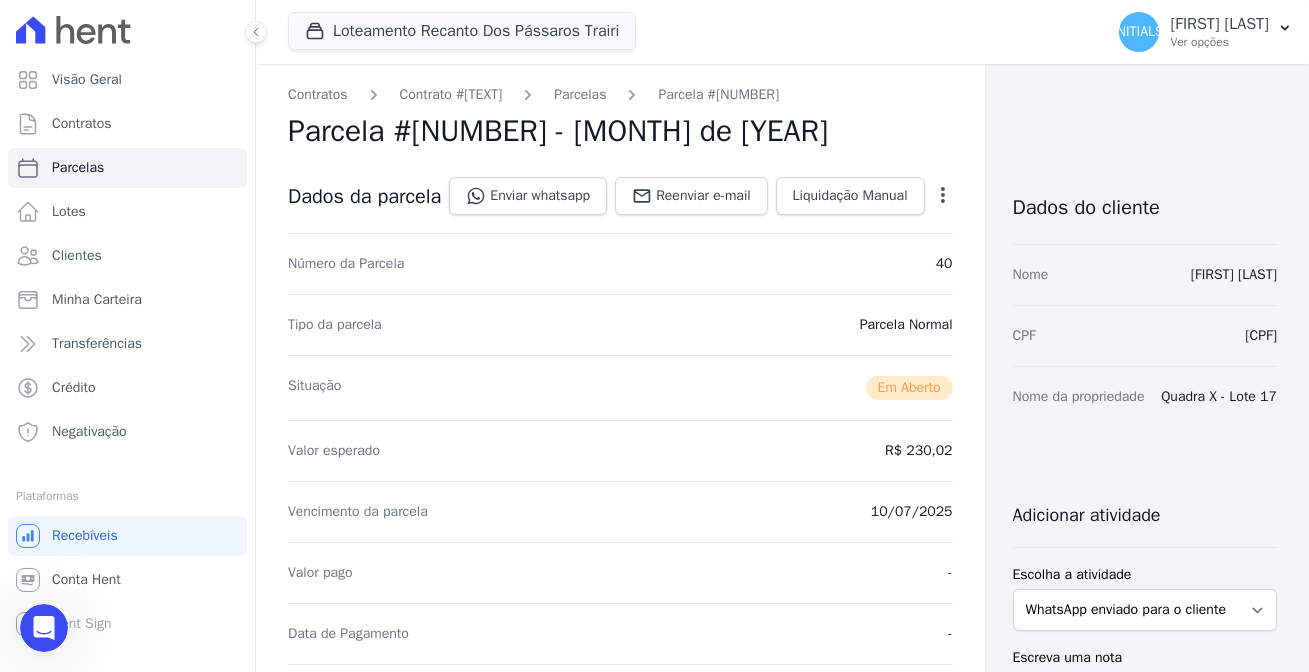 scroll, scrollTop: 0, scrollLeft: 0, axis: both 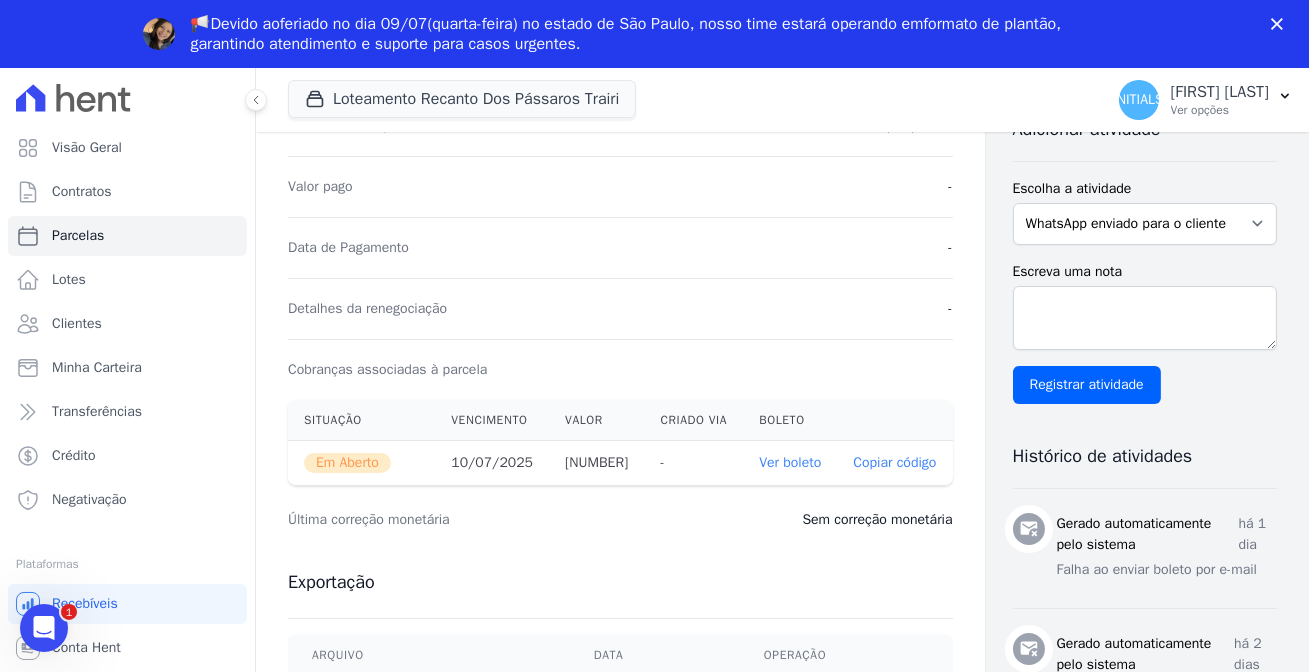 click on "Ver boleto" at bounding box center [790, 462] 